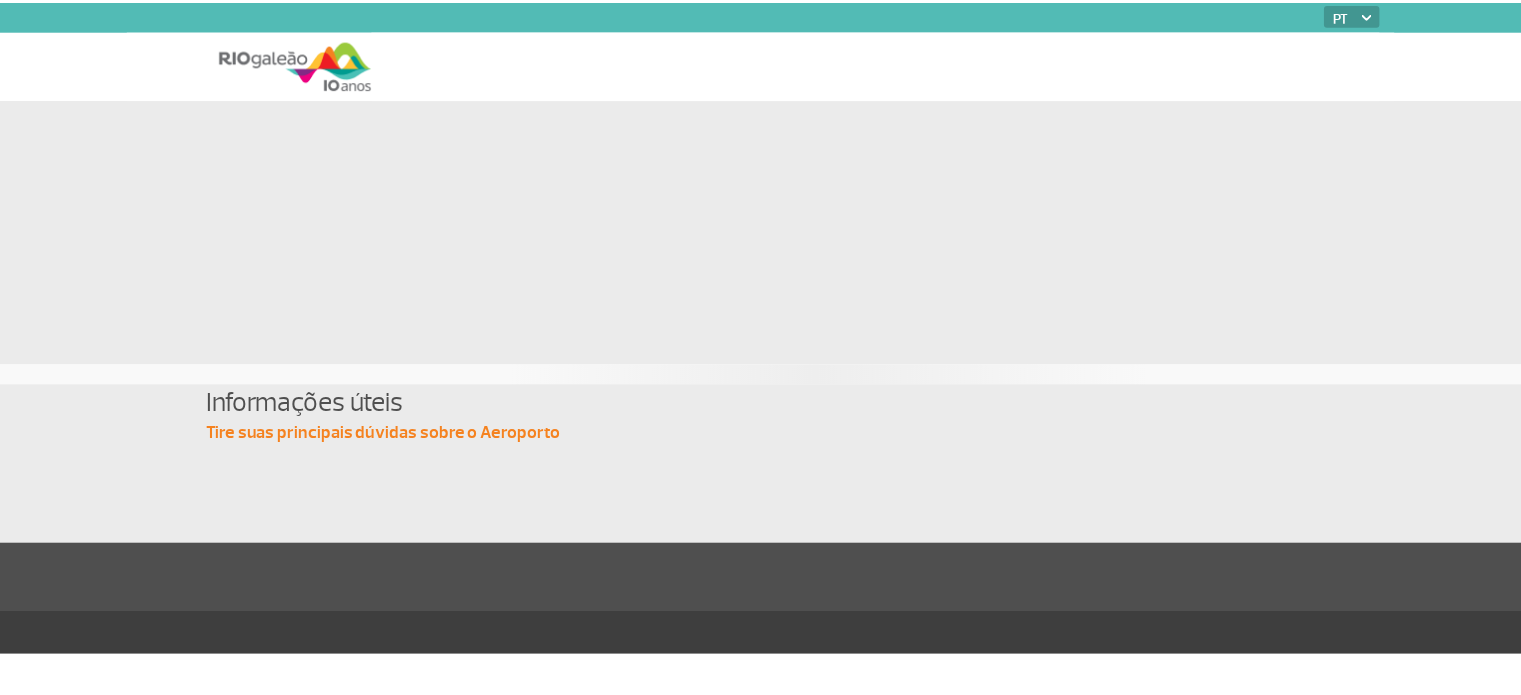scroll, scrollTop: 0, scrollLeft: 0, axis: both 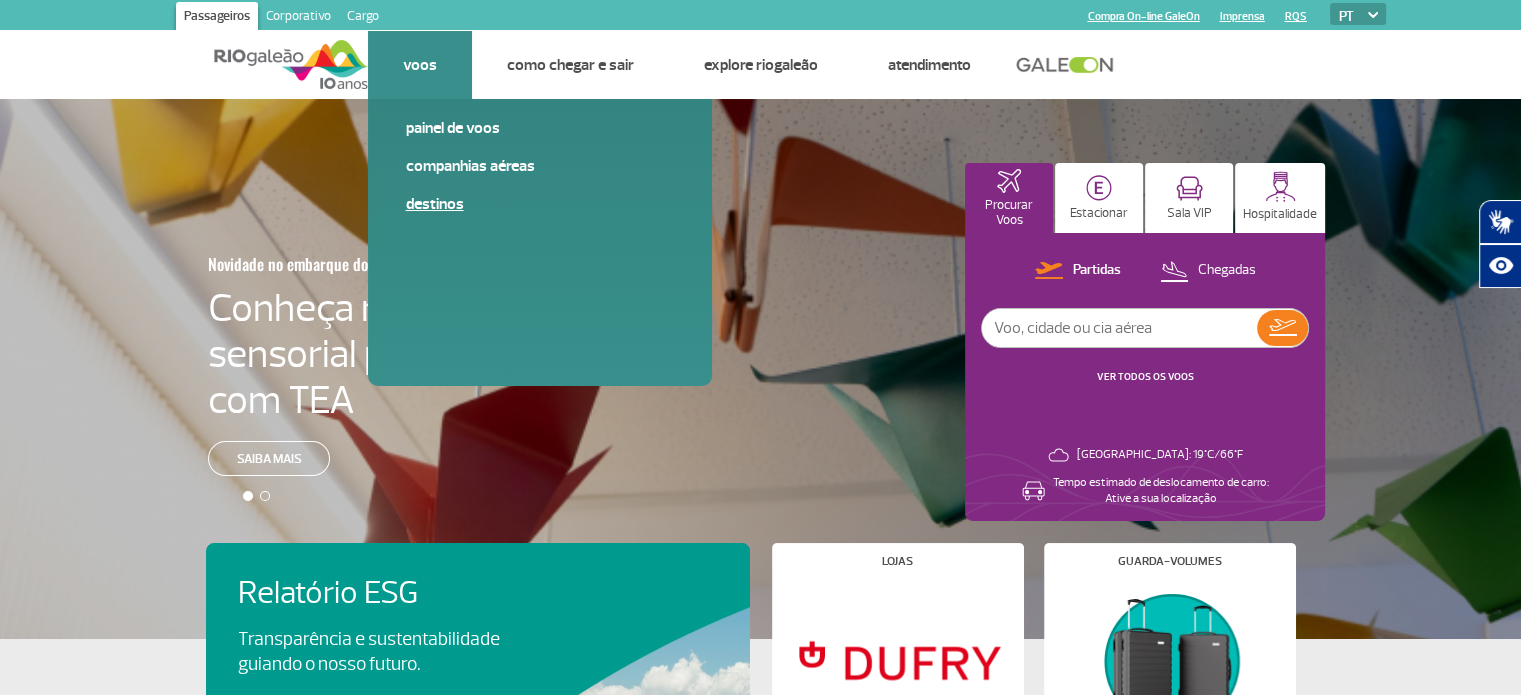 click on "Destinos" at bounding box center [540, 204] 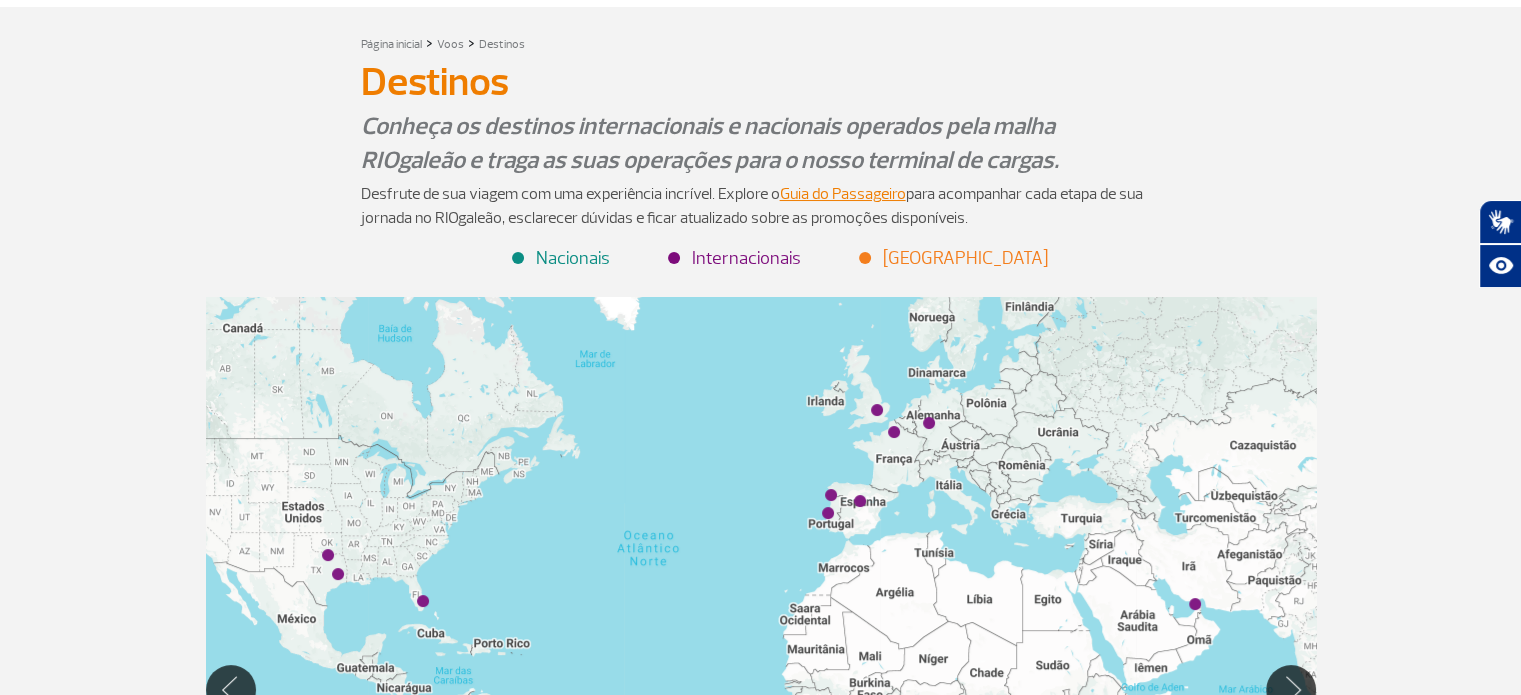 scroll, scrollTop: 100, scrollLeft: 0, axis: vertical 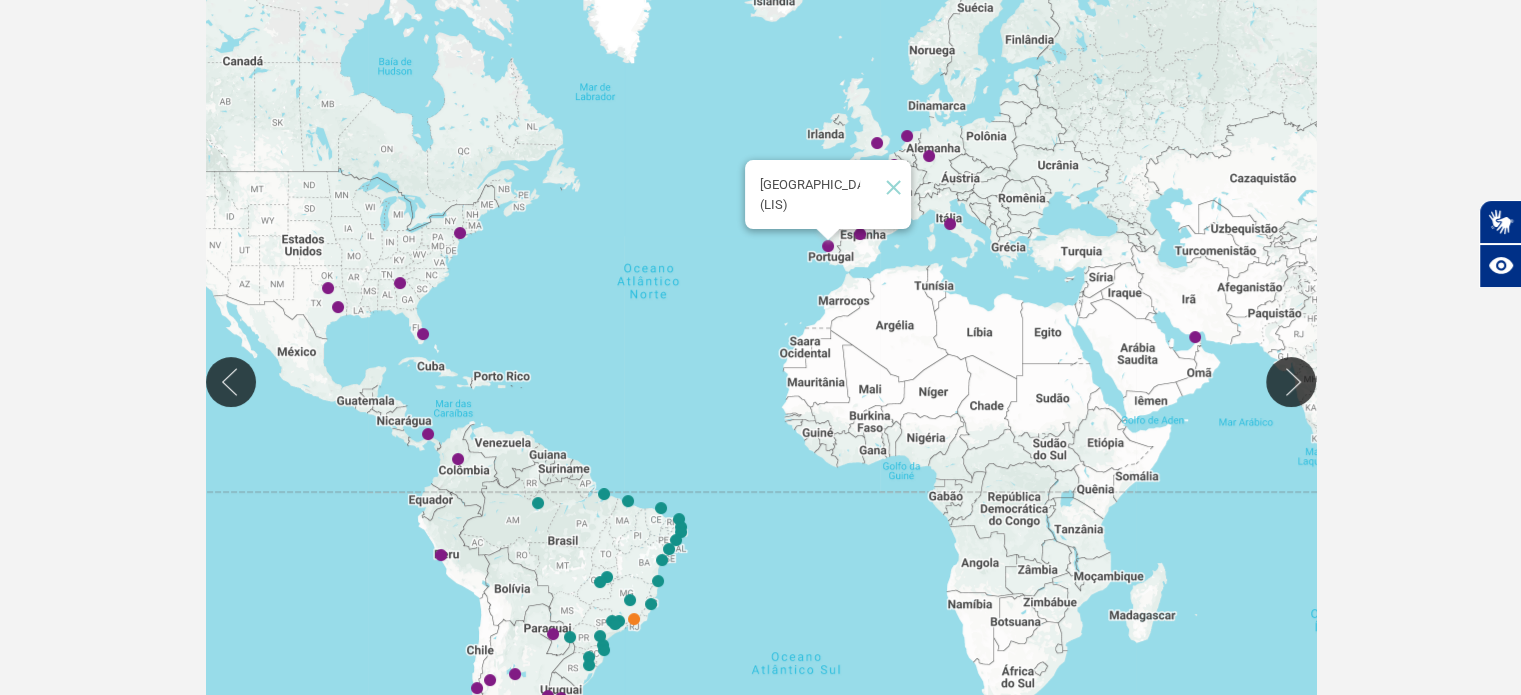 click 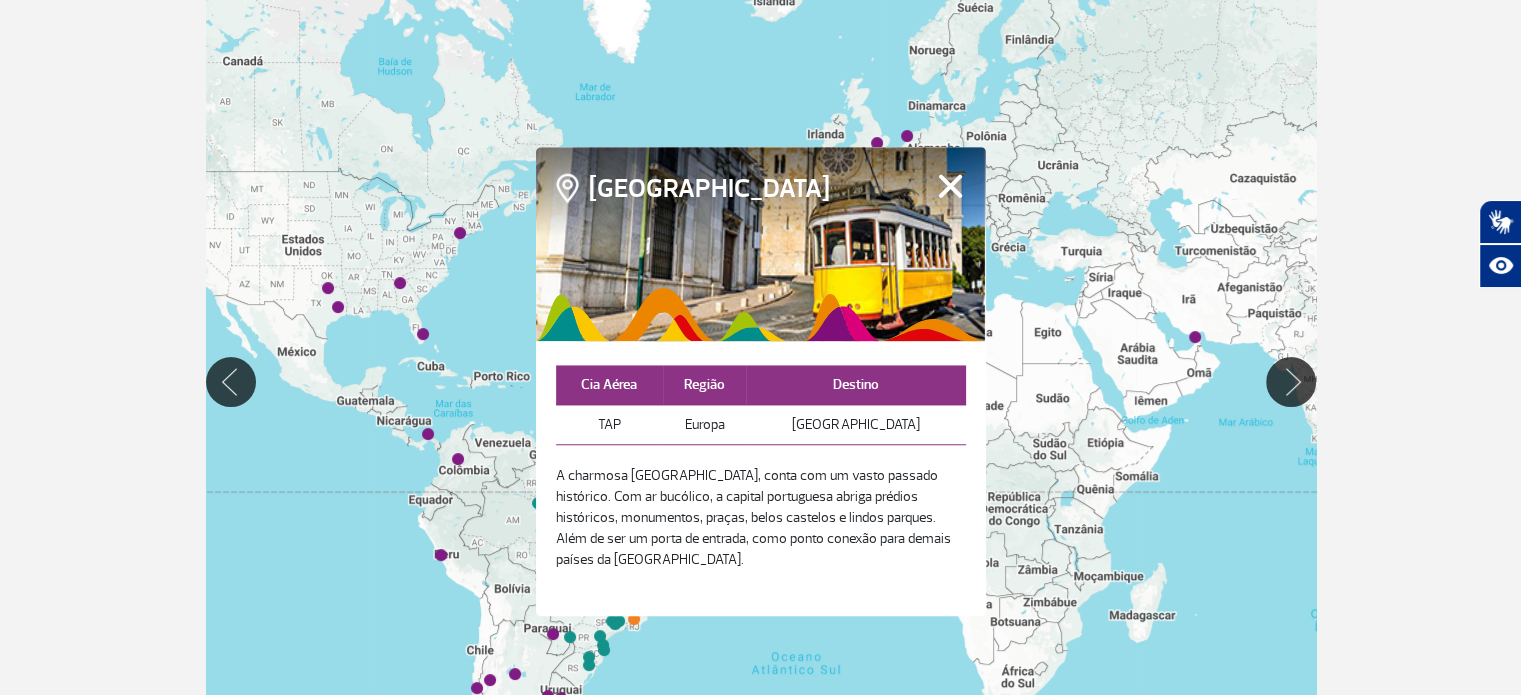 click on "Fechar" at bounding box center [950, 186] 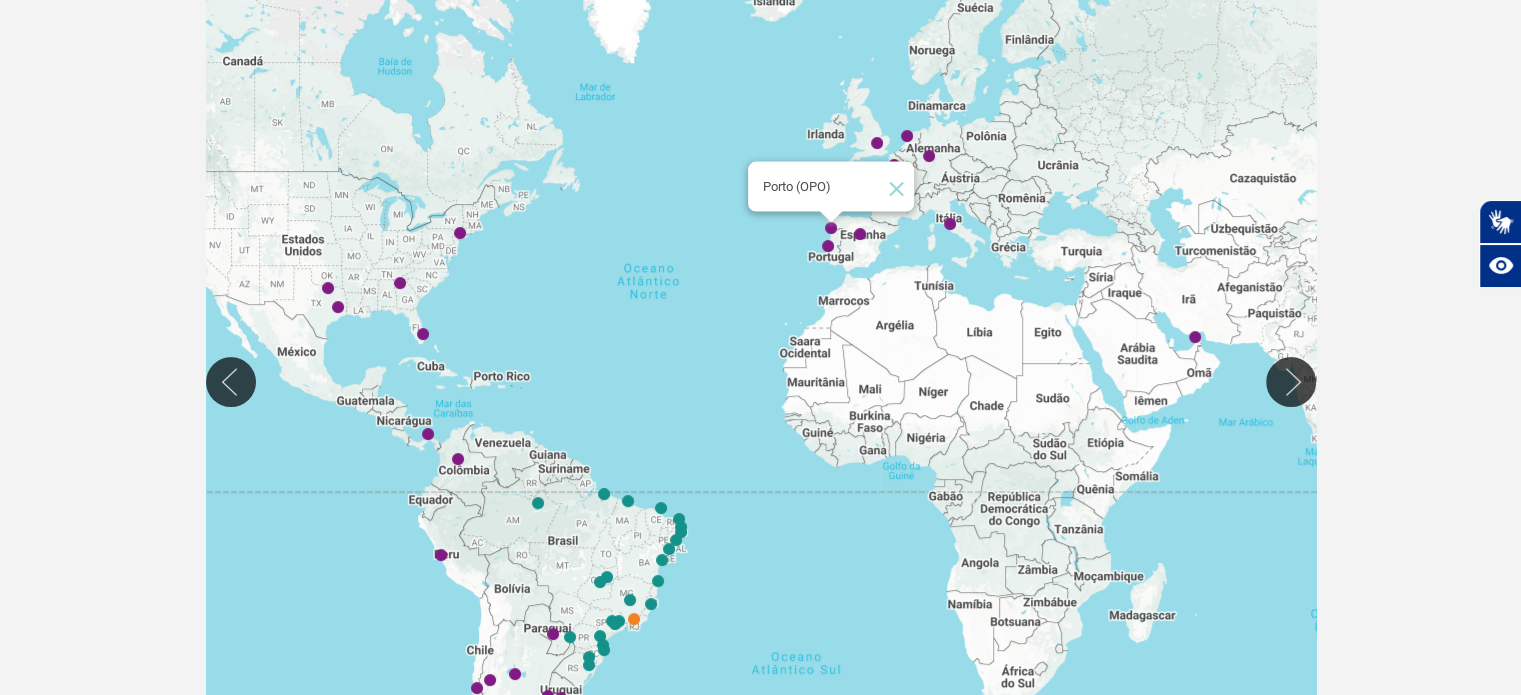 click 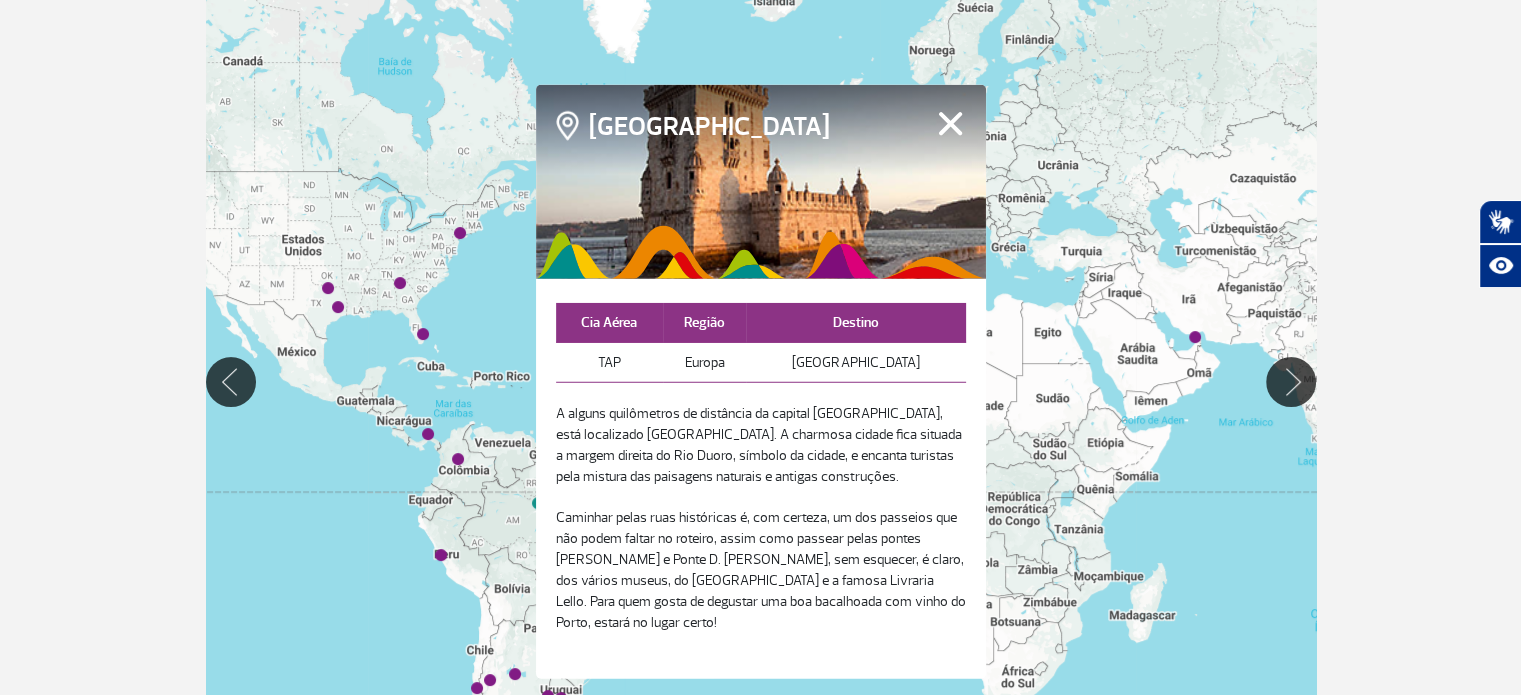 click on "Fechar" at bounding box center (950, 123) 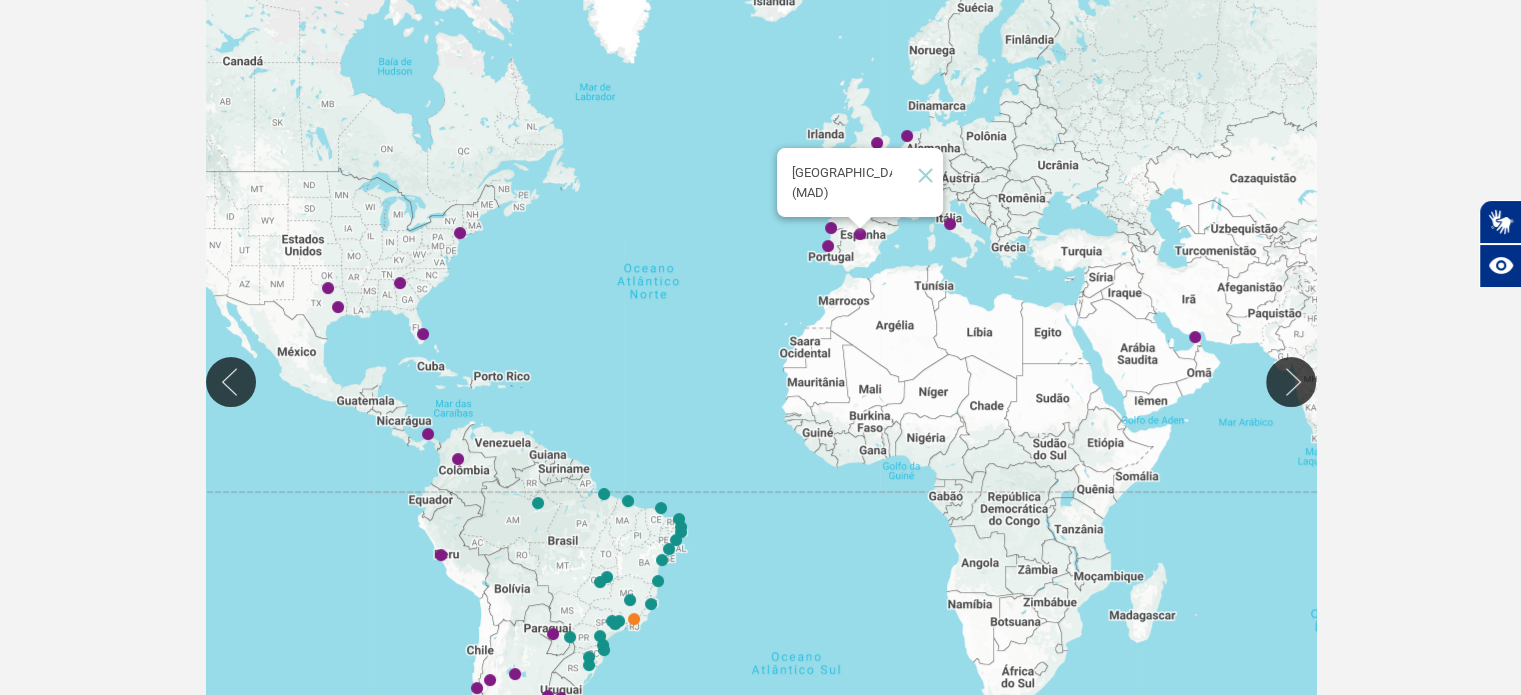click 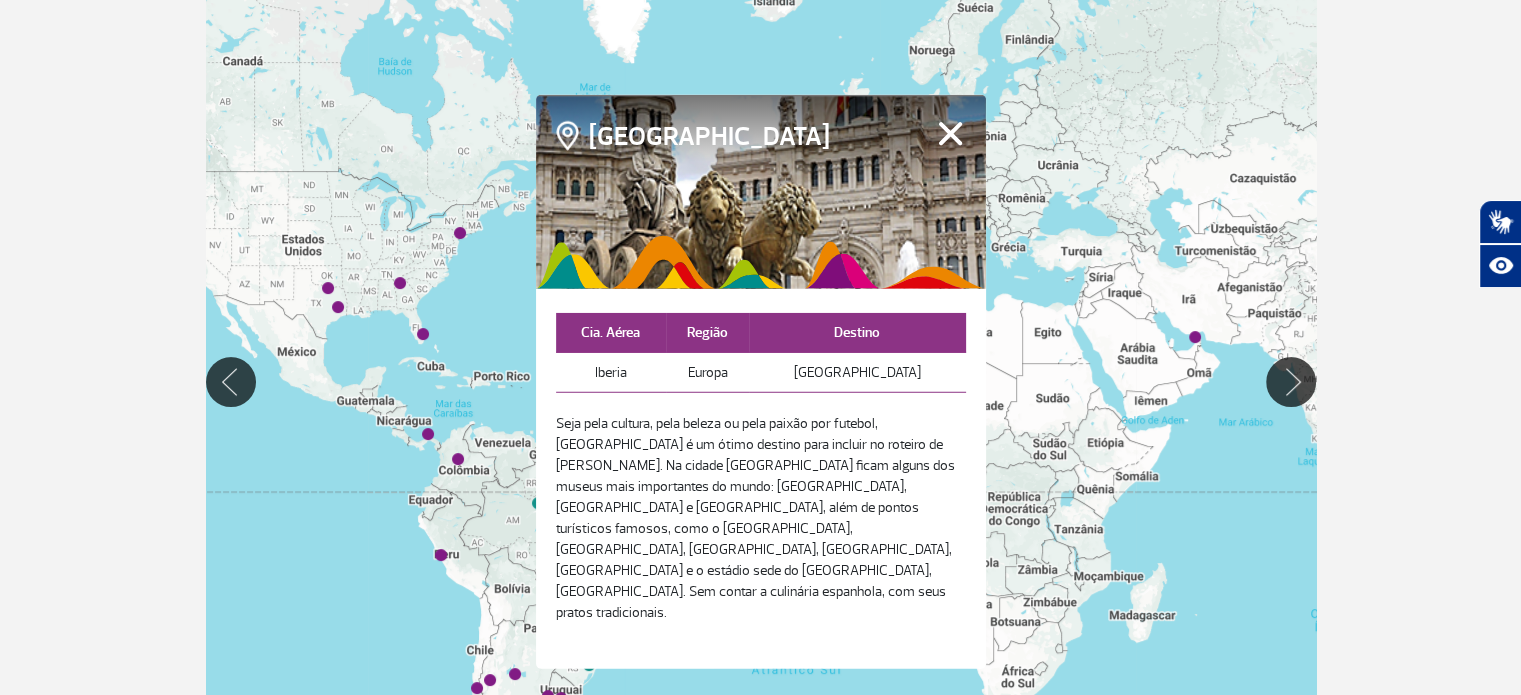 click on "Fechar" at bounding box center [950, 133] 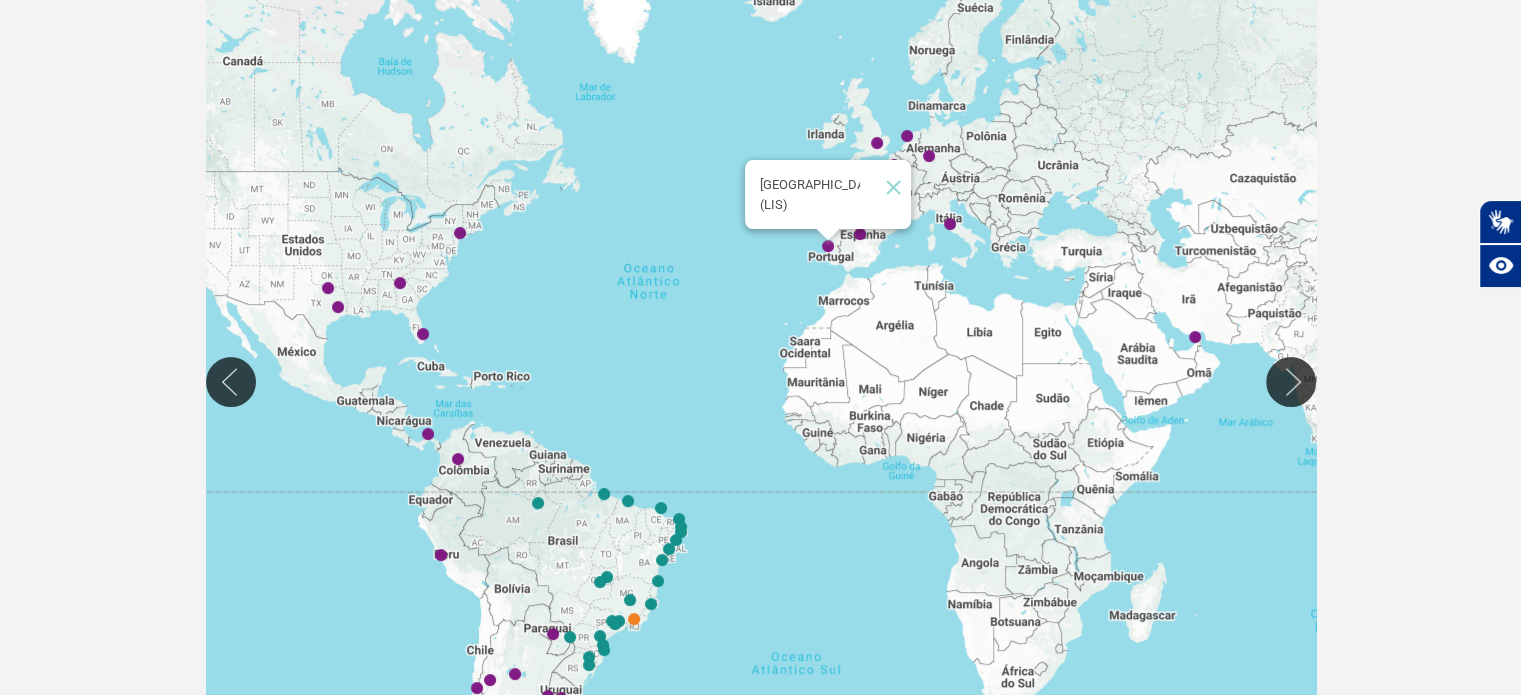 click on "Para iniciar o trajeto, pressione as teclas de seta. [GEOGRAPHIC_DATA] (LIS)" 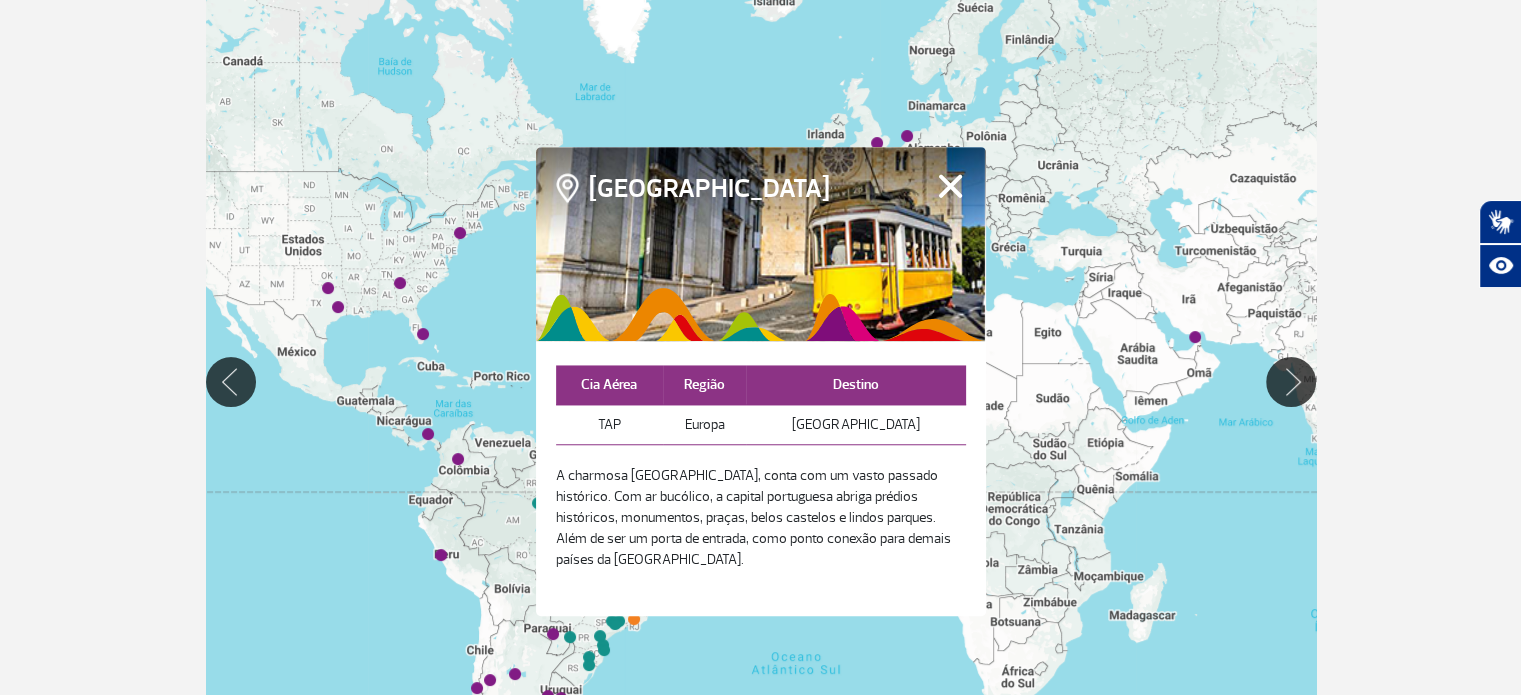 click on "Fechar" at bounding box center [950, 186] 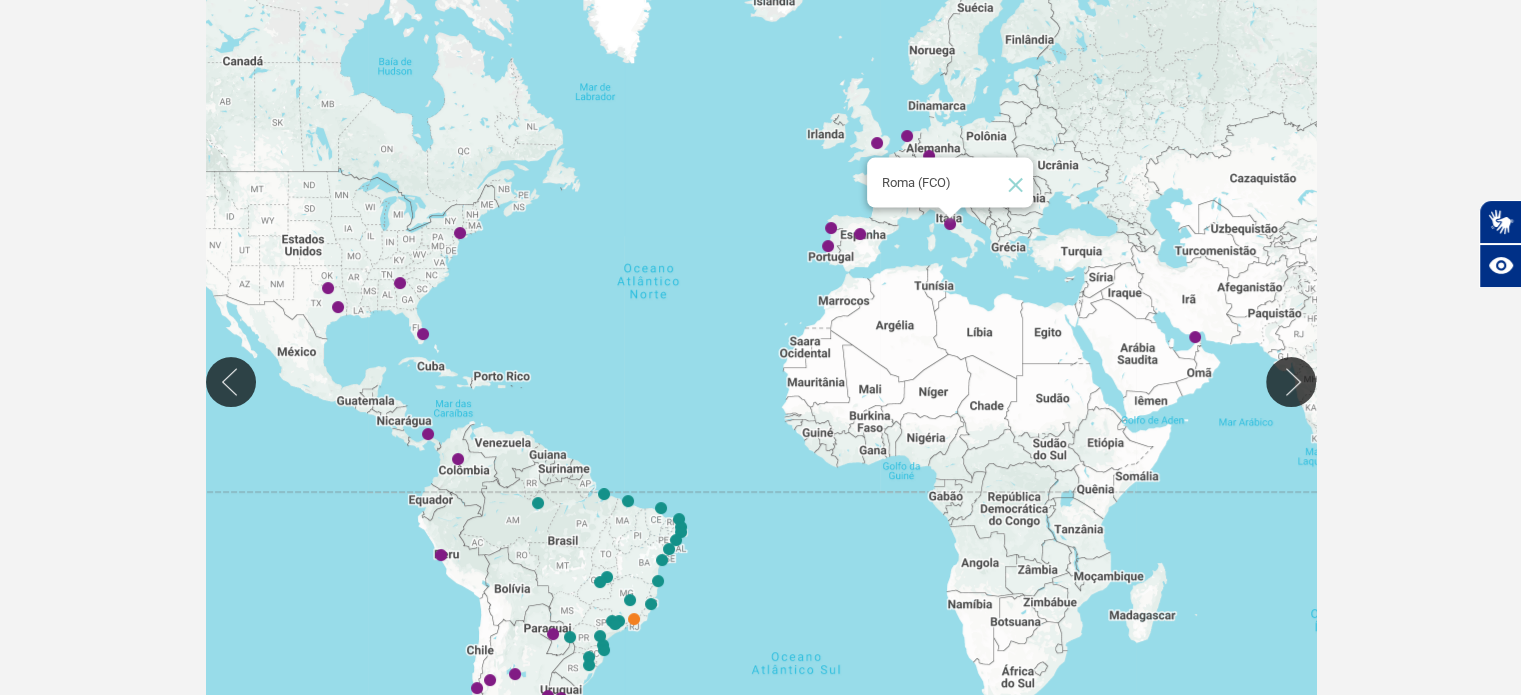 click 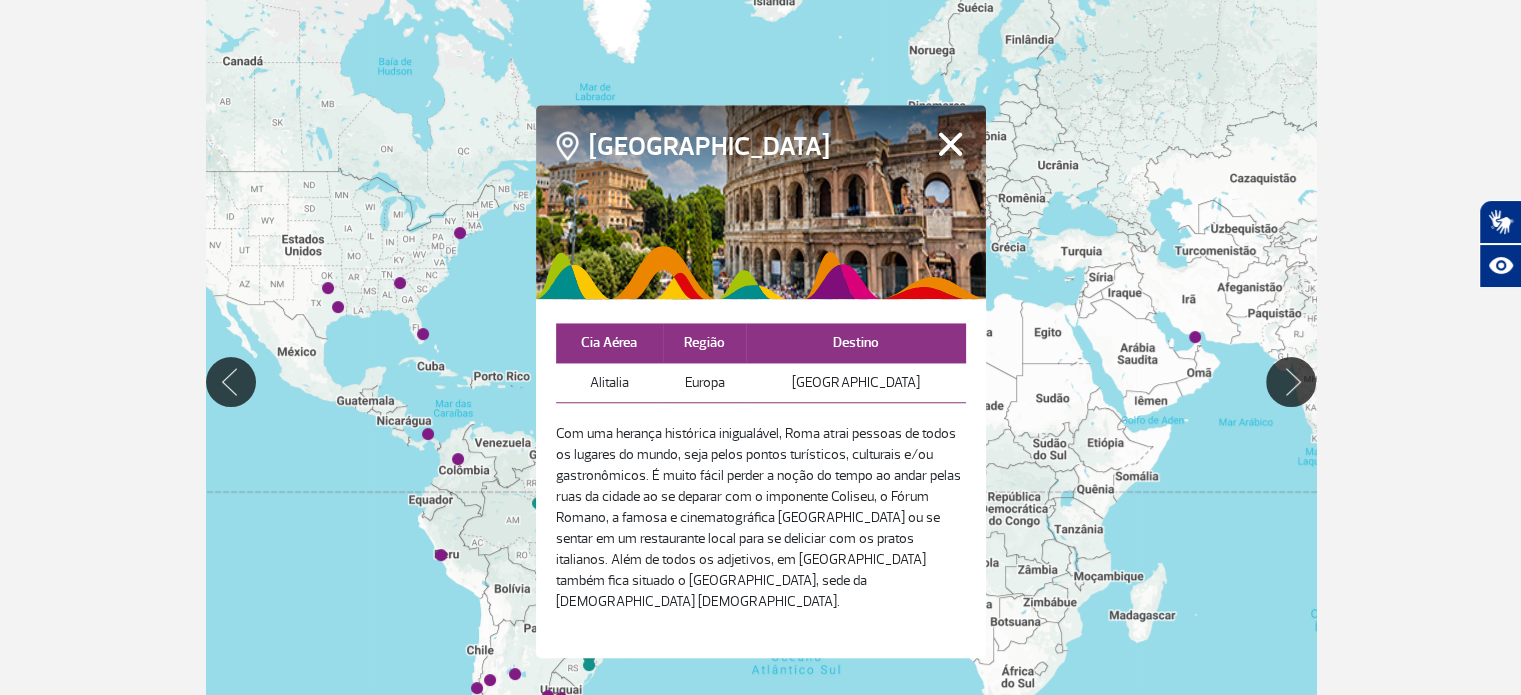 click on "Fechar" at bounding box center [950, 144] 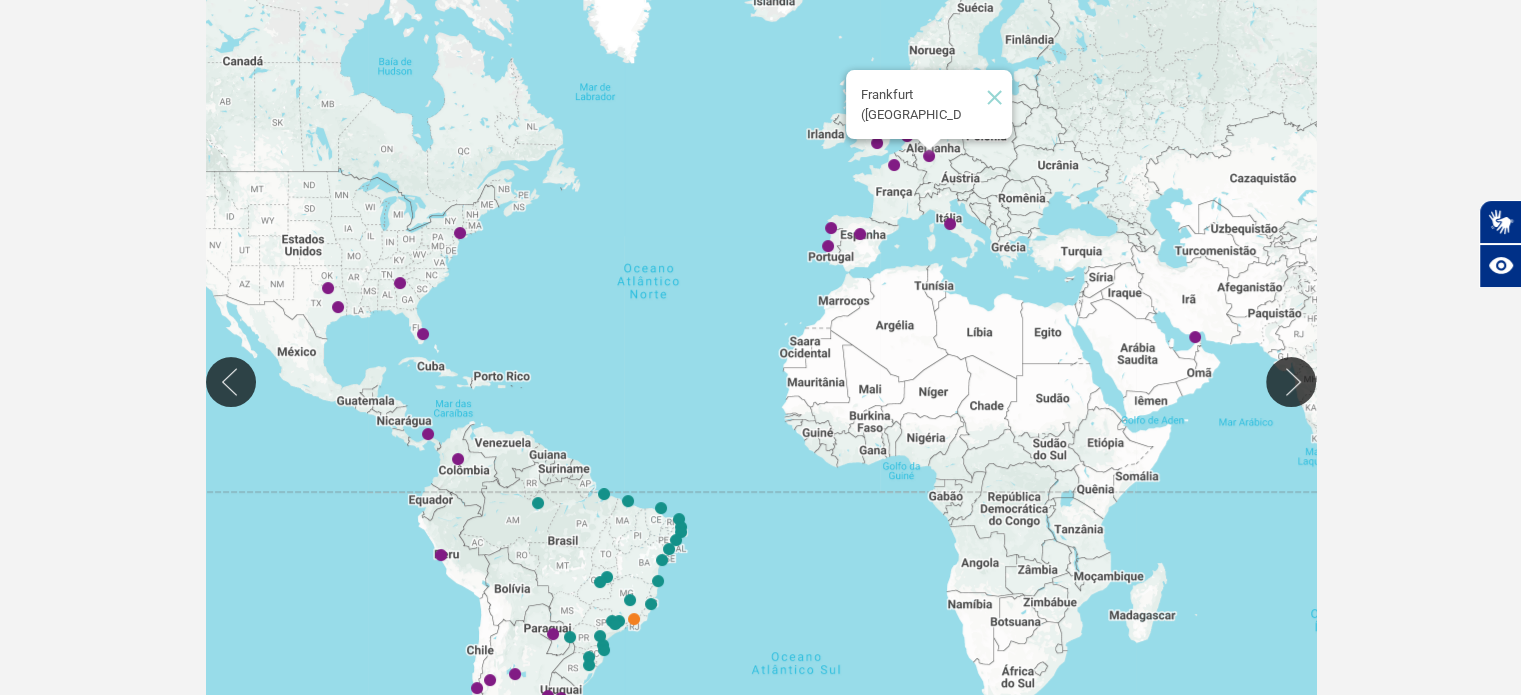 click 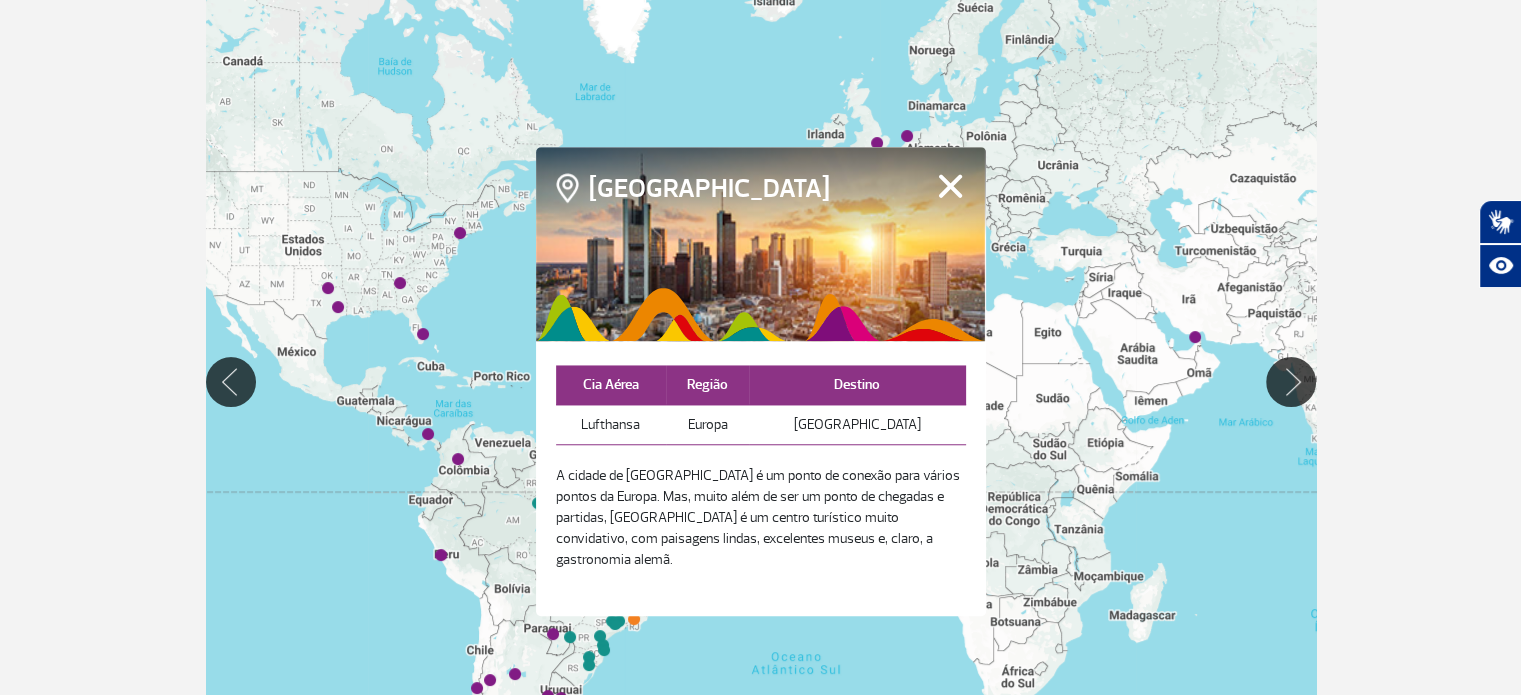 click on "Fechar" at bounding box center (950, 186) 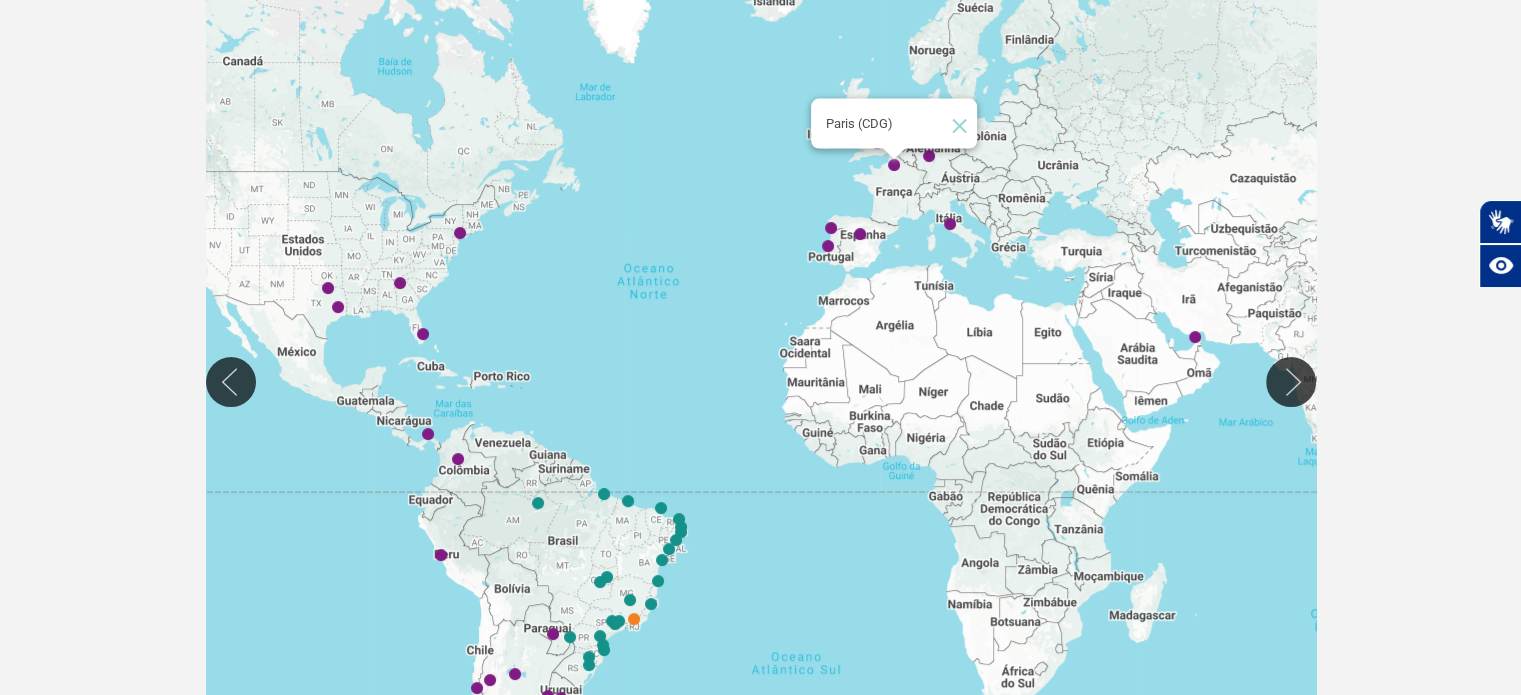 click 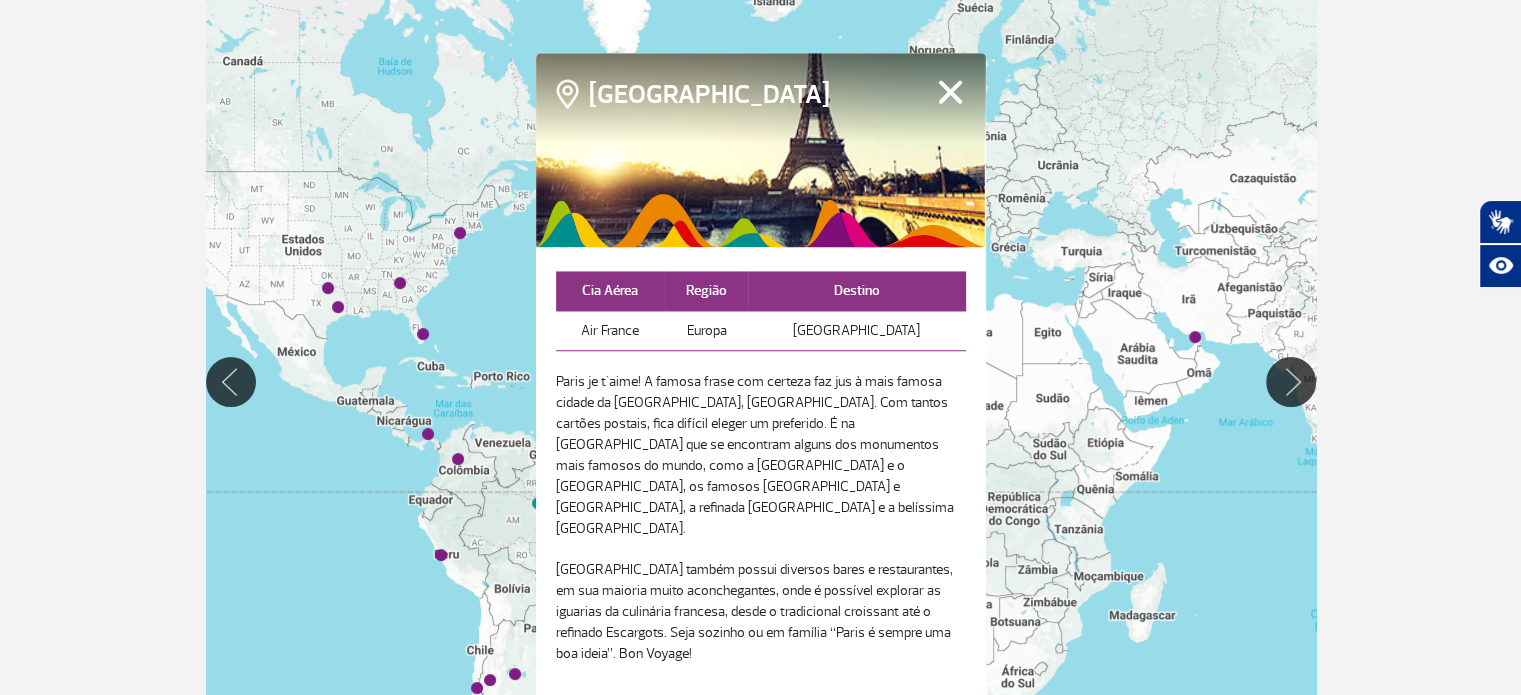 click on "Fechar" at bounding box center (950, 92) 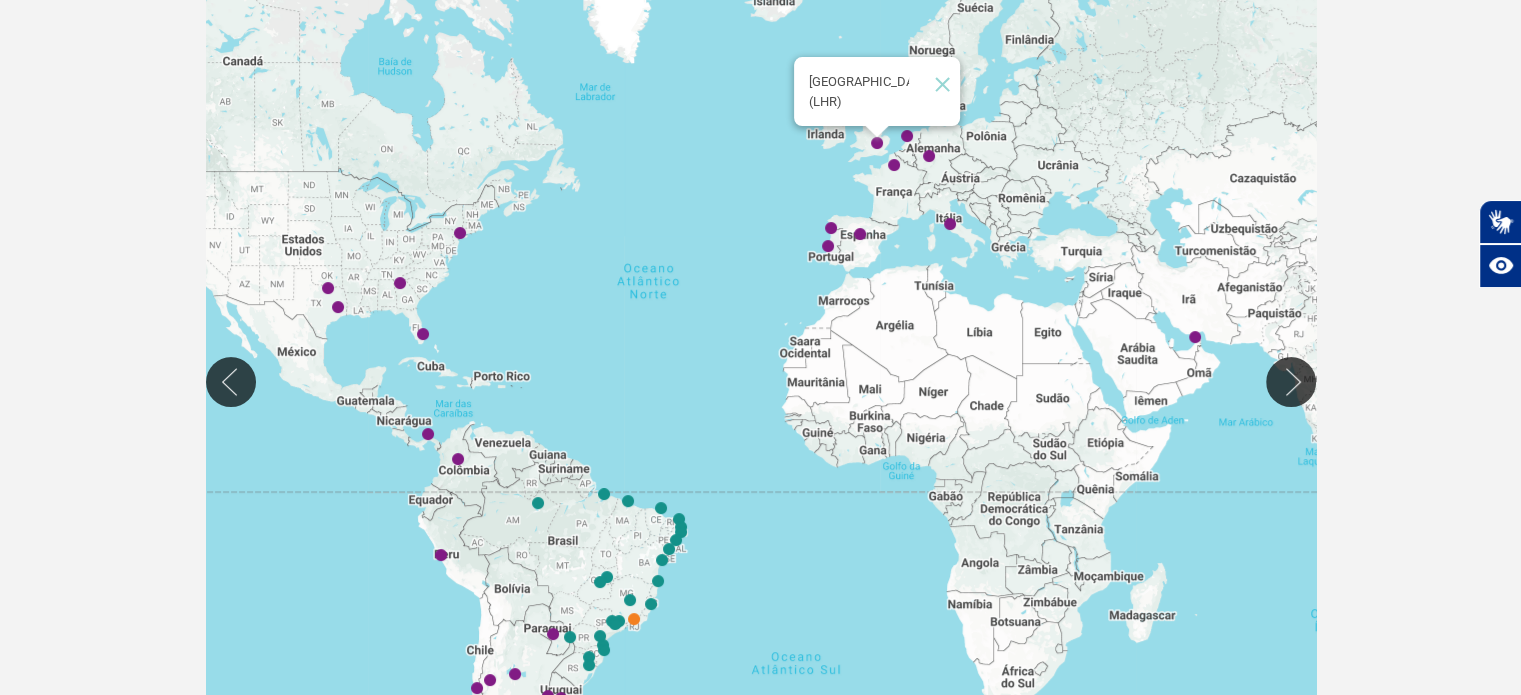 click 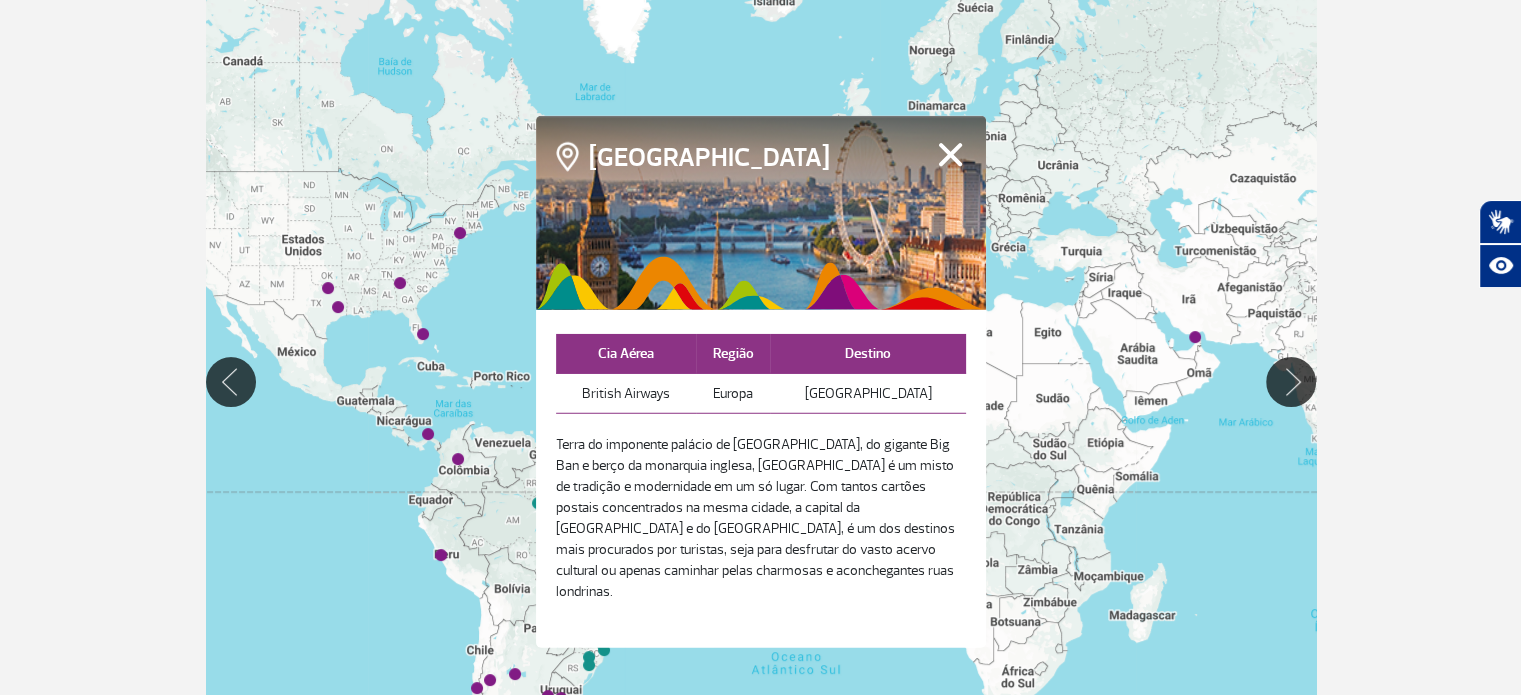 click at bounding box center (761, 212) 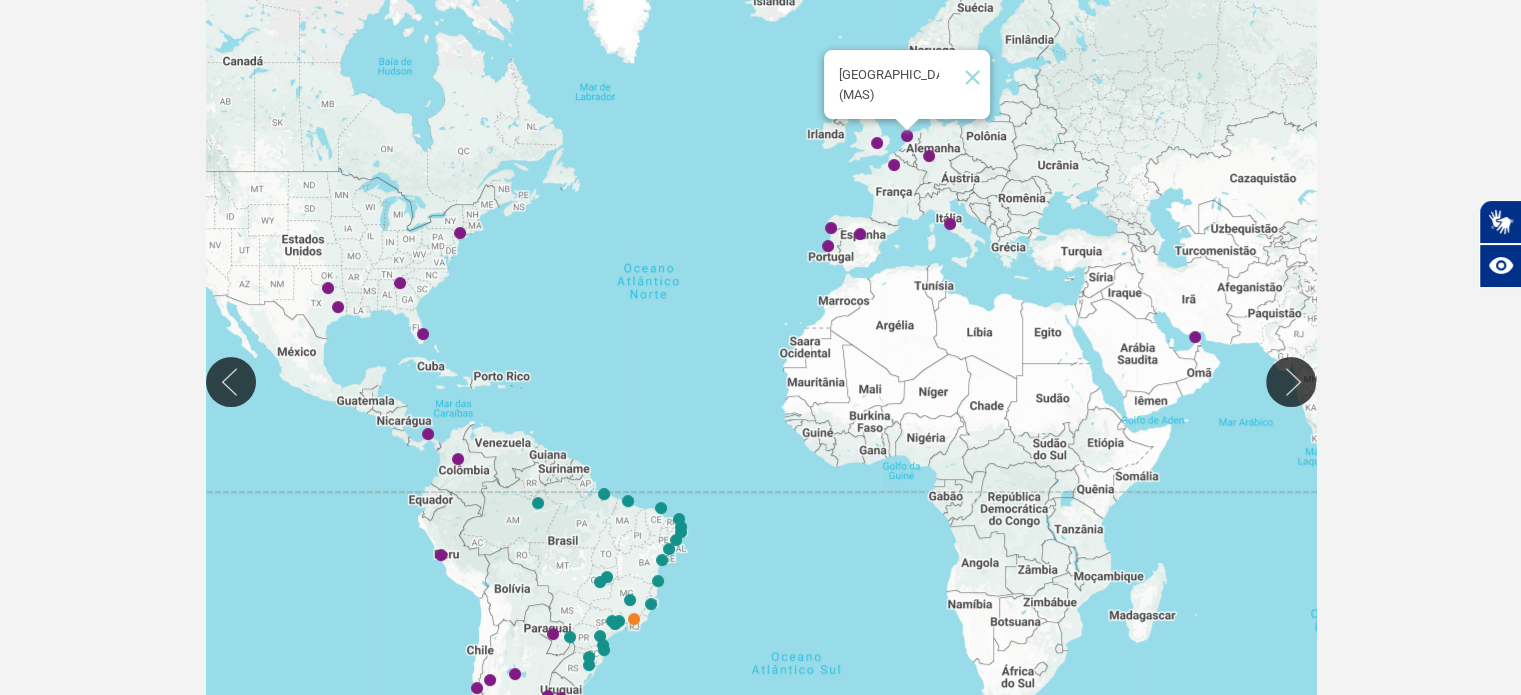 click 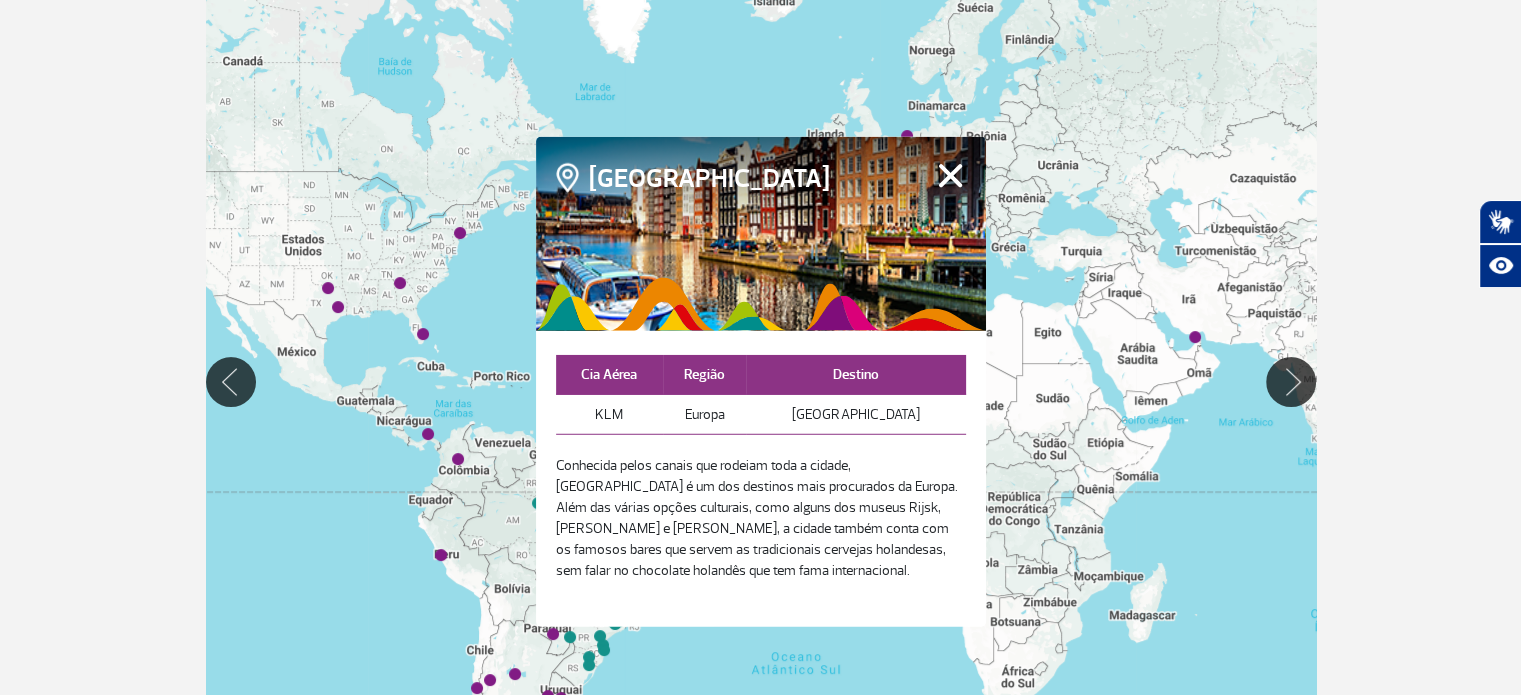 click on "Fechar" at bounding box center [950, 175] 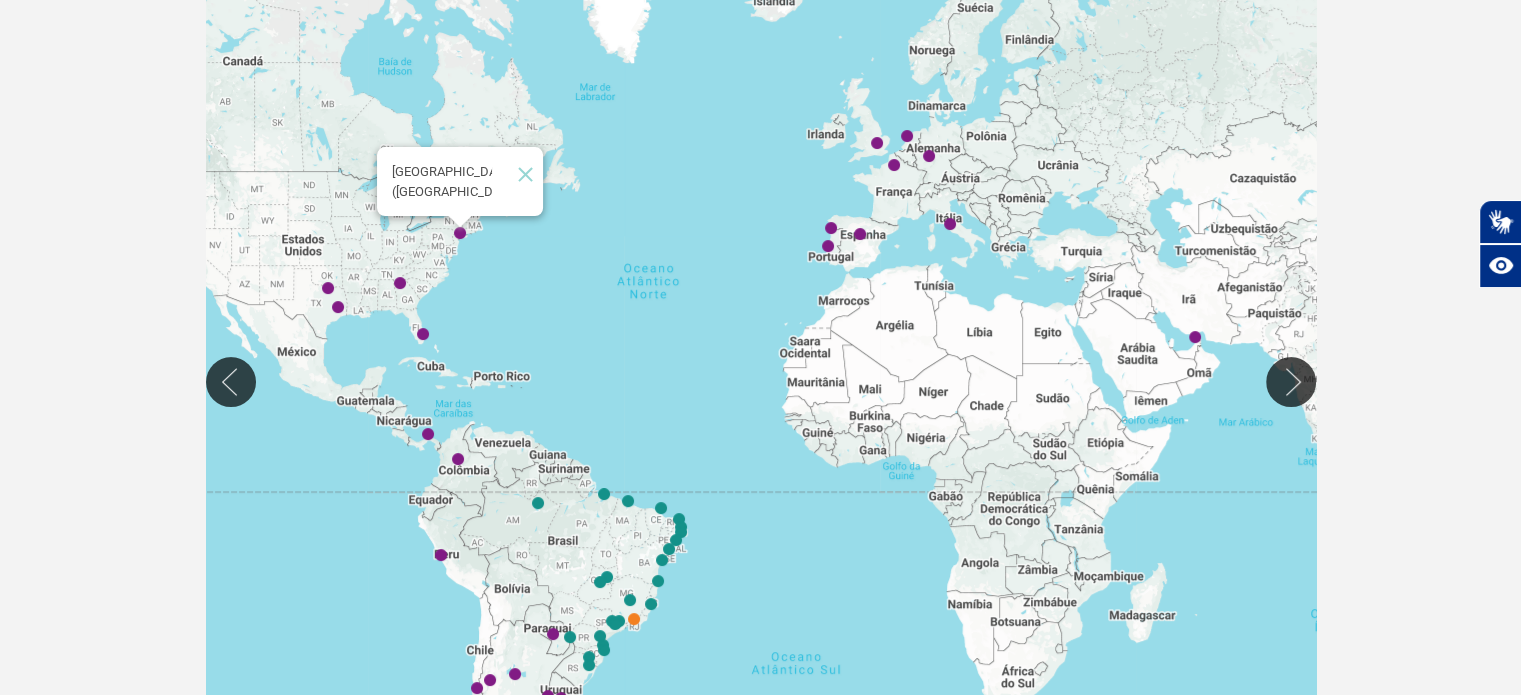 click 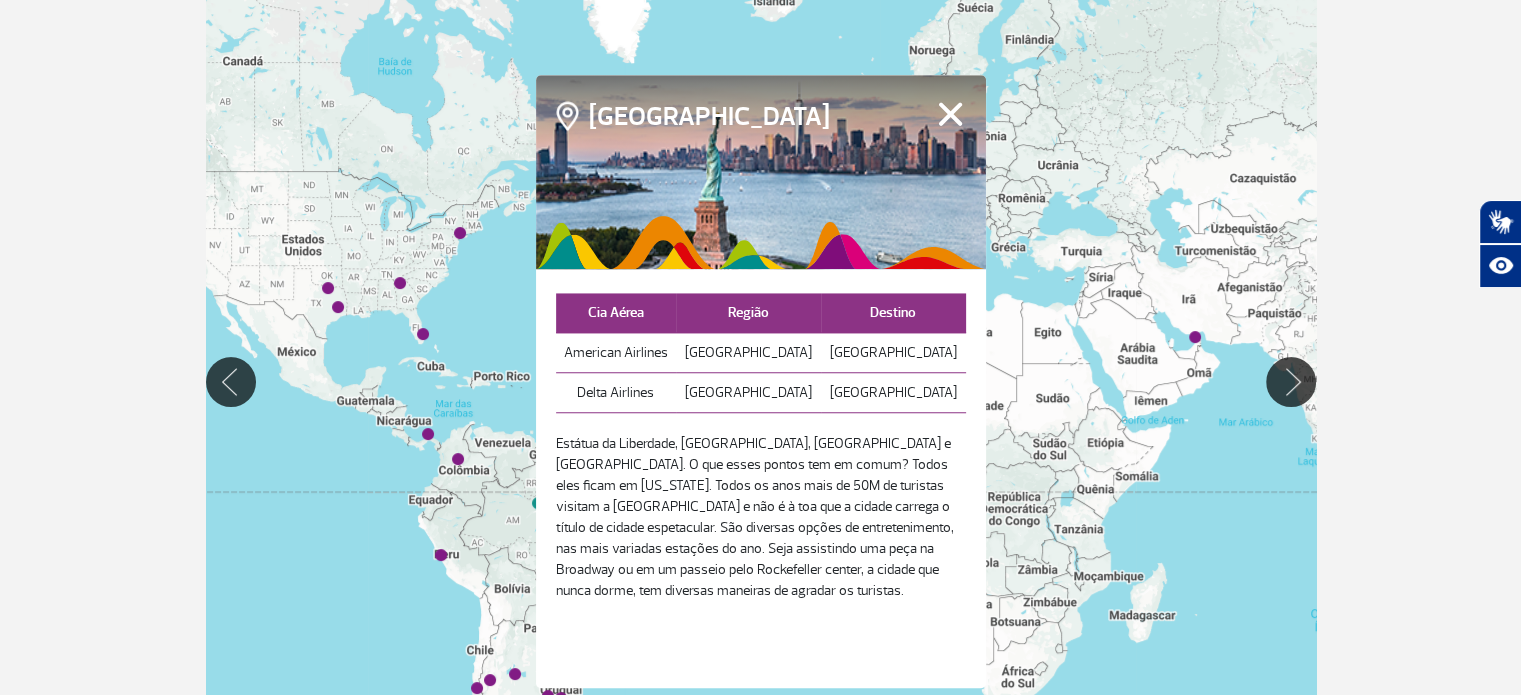 click at bounding box center [761, 172] 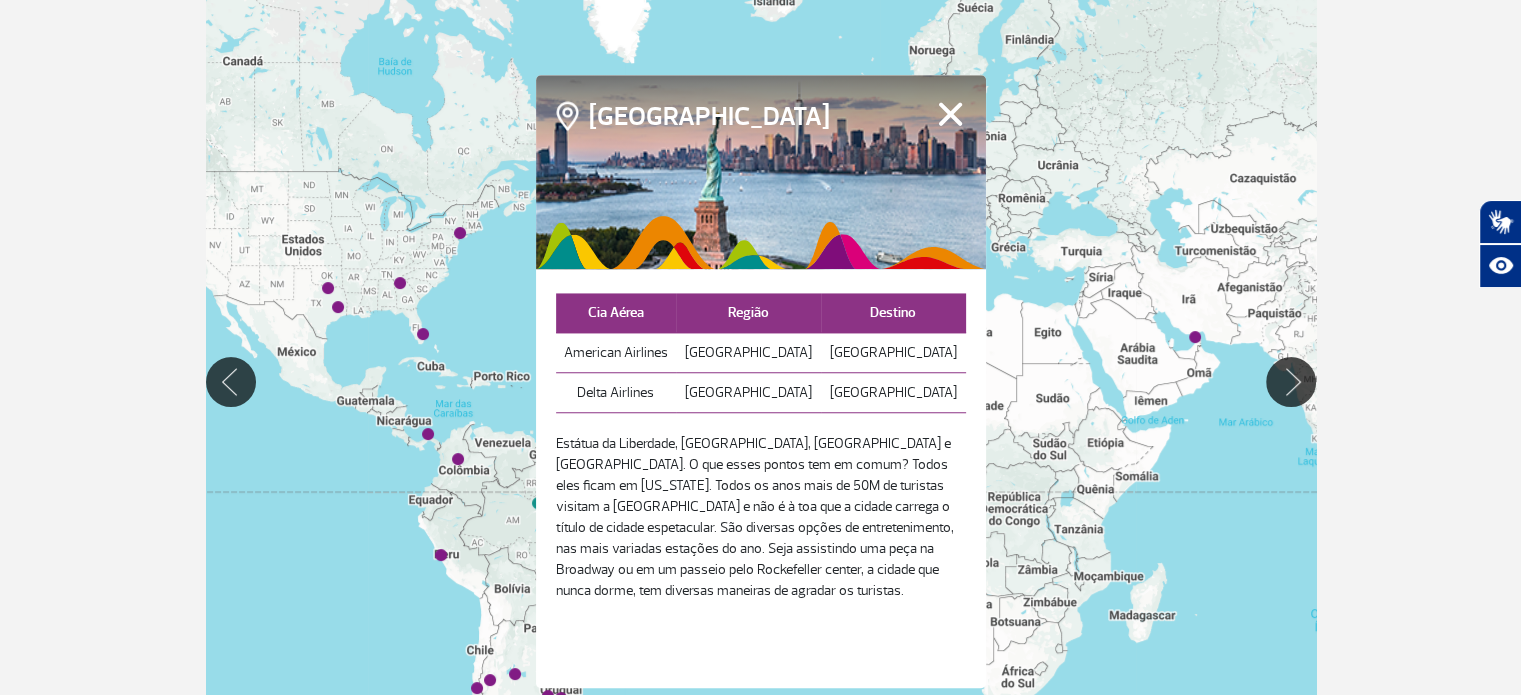 click on "Fechar" at bounding box center [950, 114] 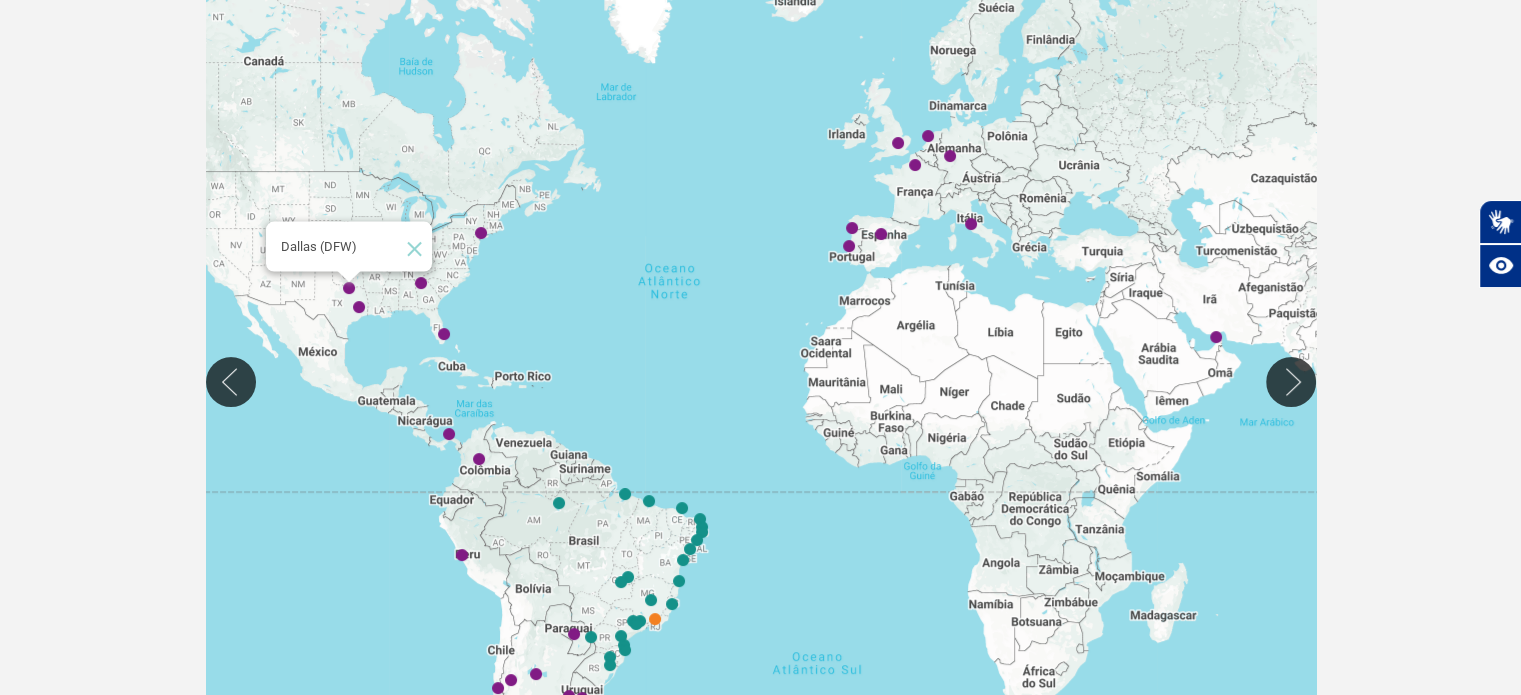 click 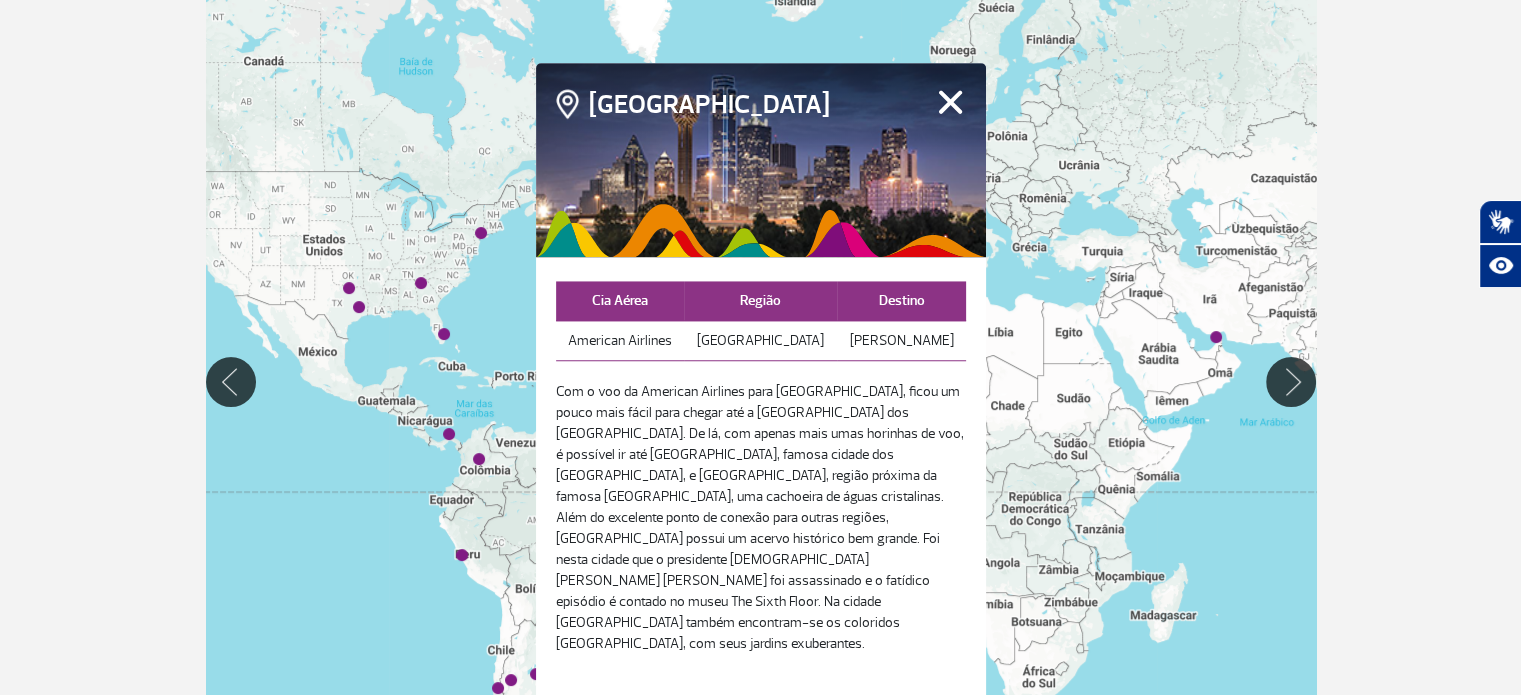 click on "Fechar" at bounding box center [950, 102] 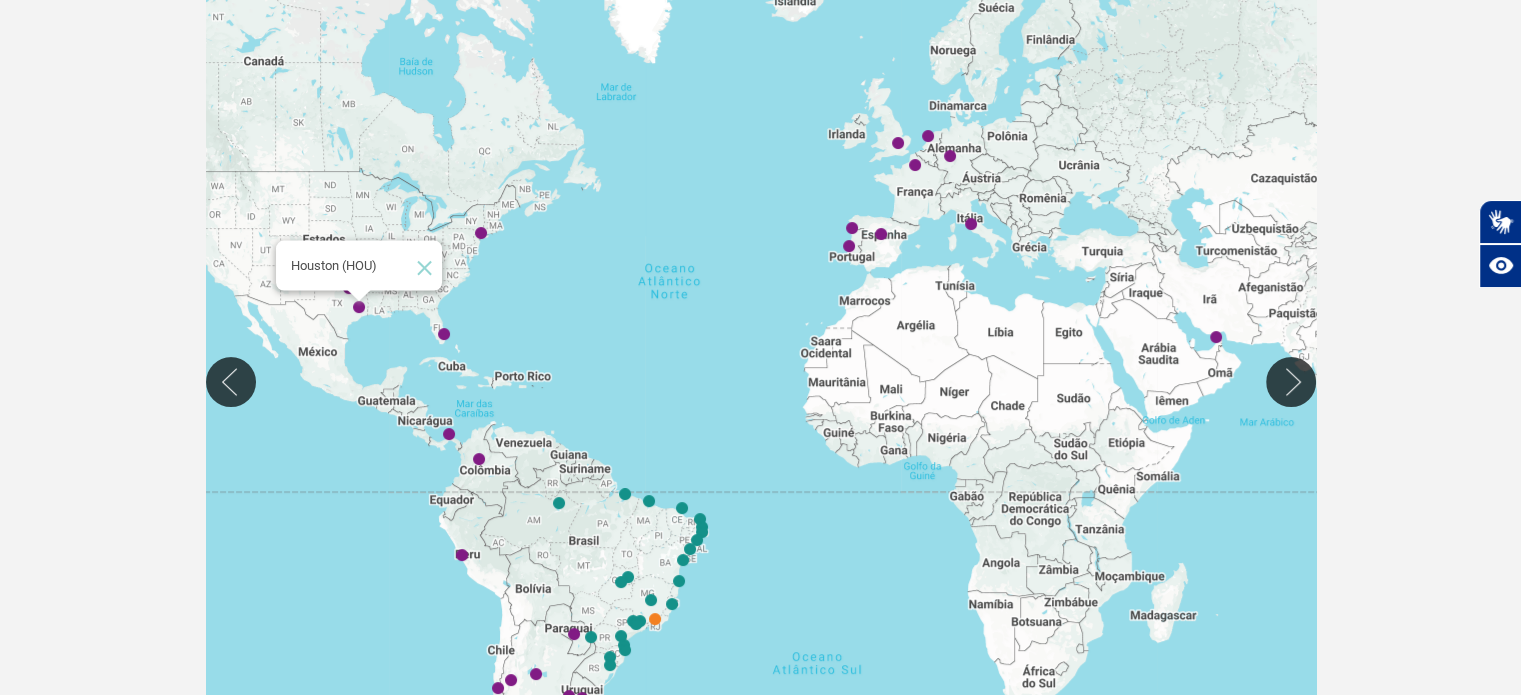 click 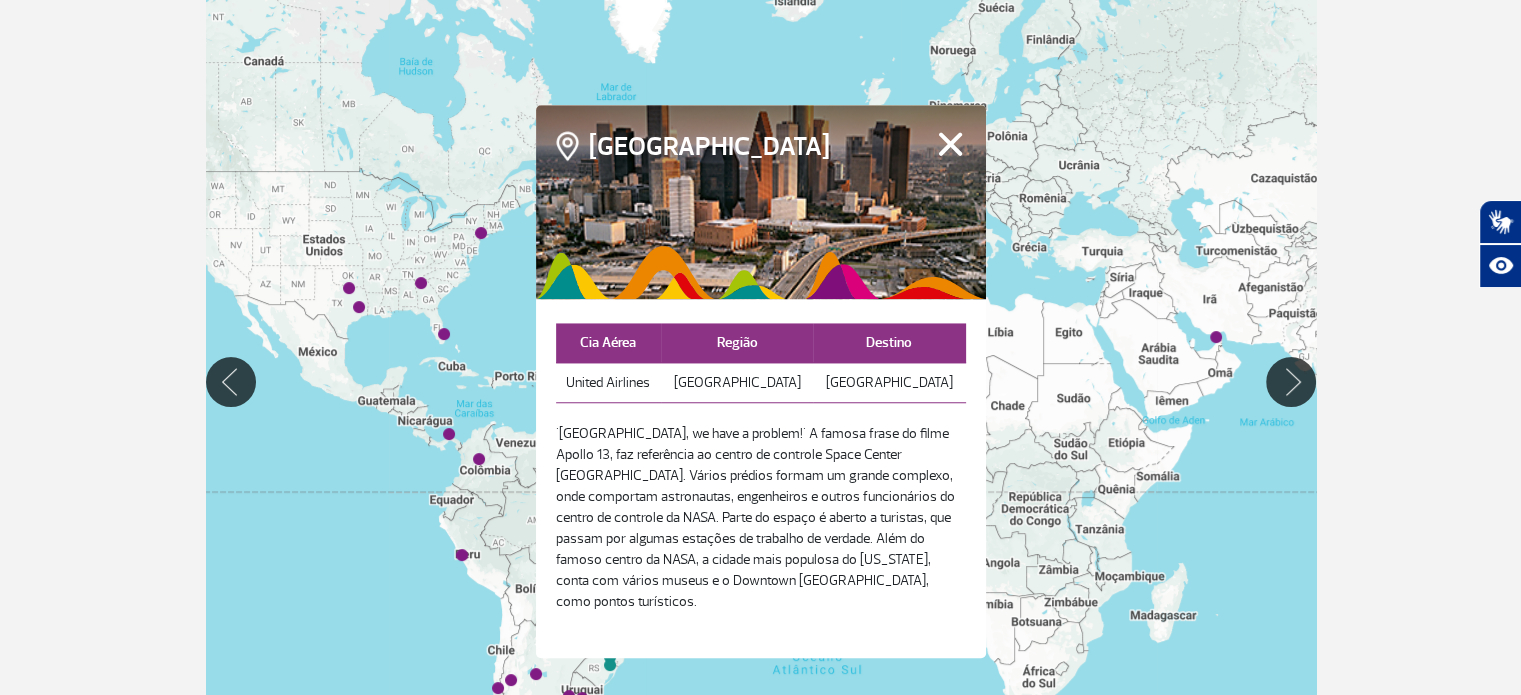 click on "Fechar" at bounding box center (950, 144) 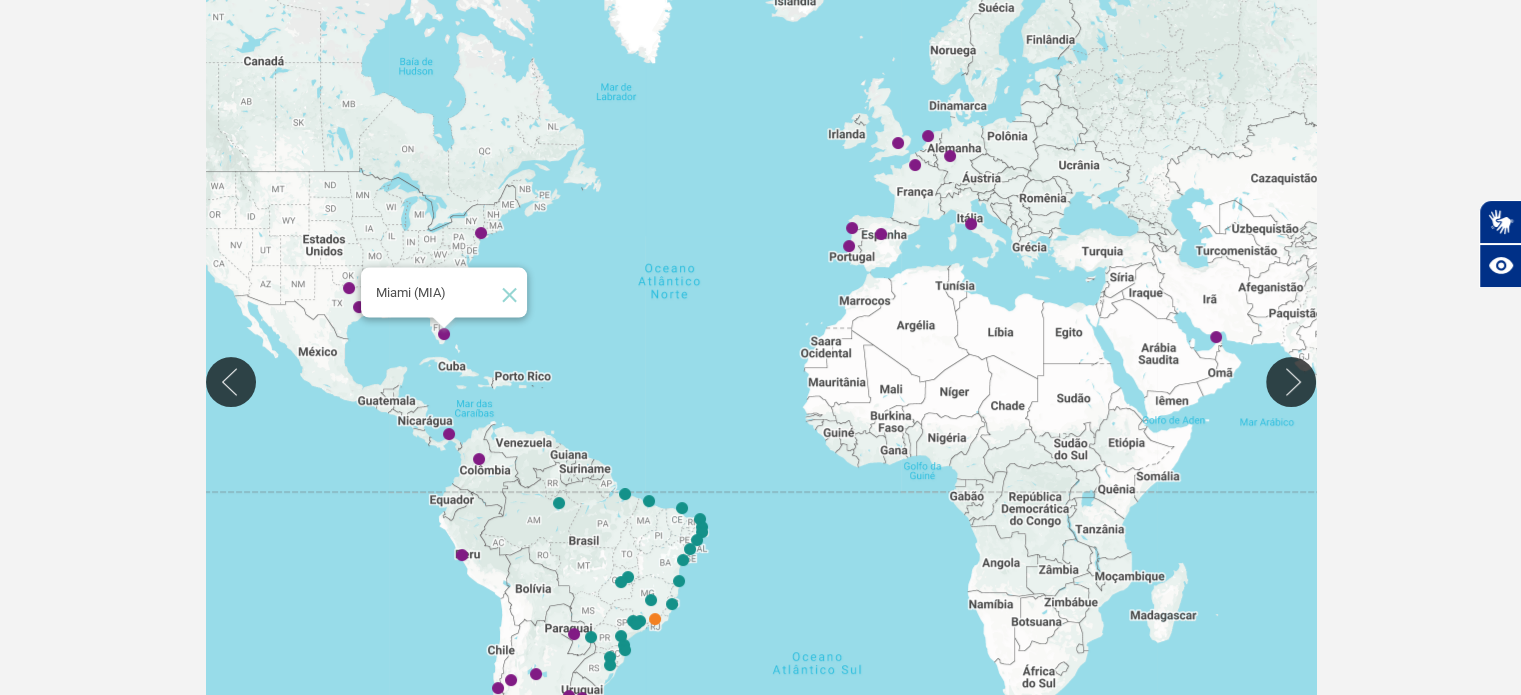 click 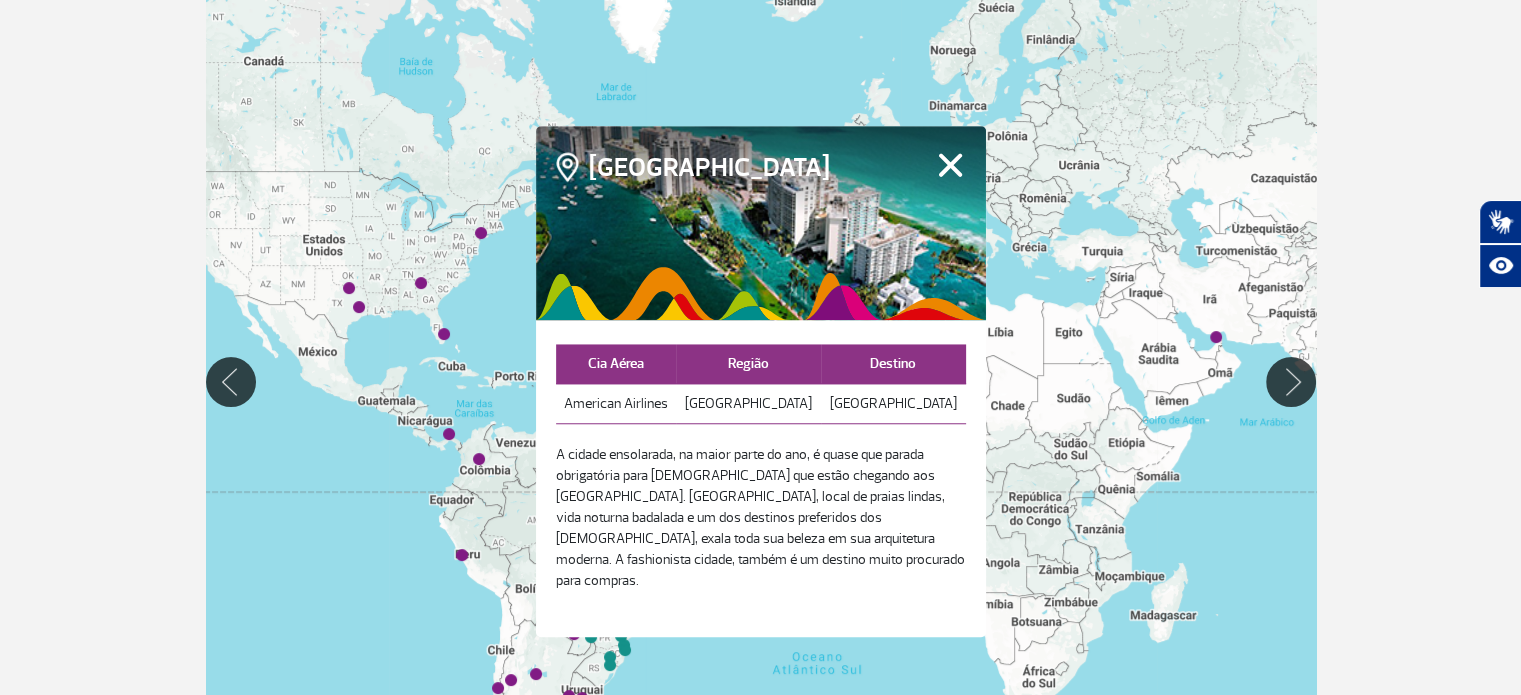 click on "Fechar" at bounding box center (950, 165) 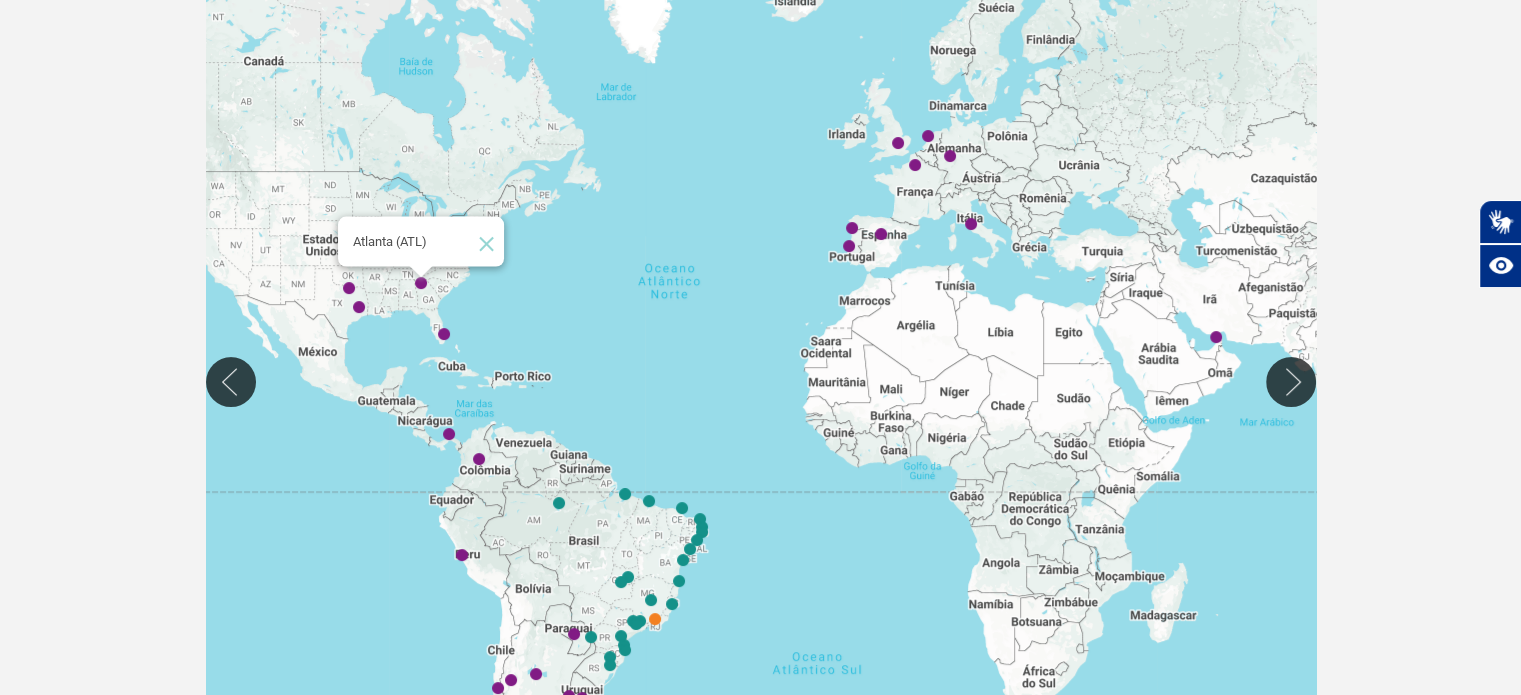 click 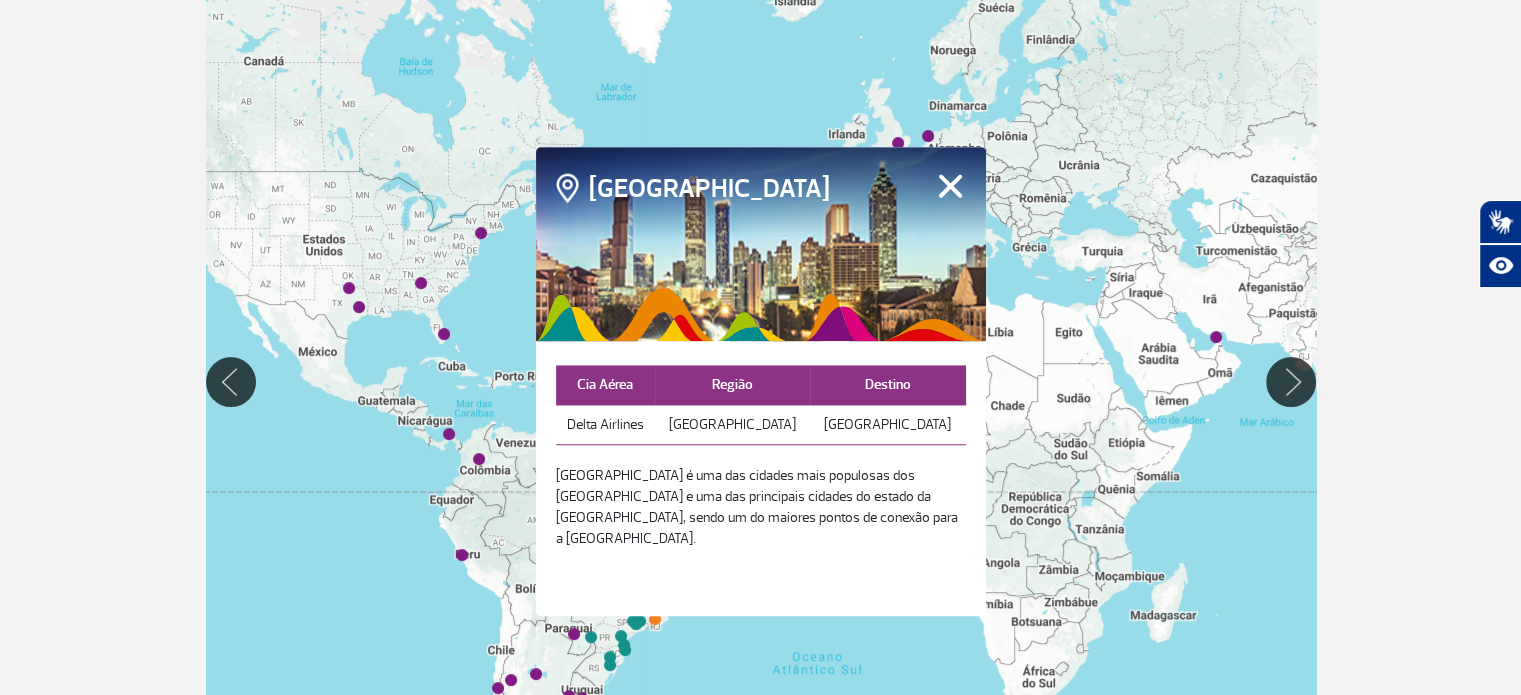 click on "Fechar" at bounding box center (950, 186) 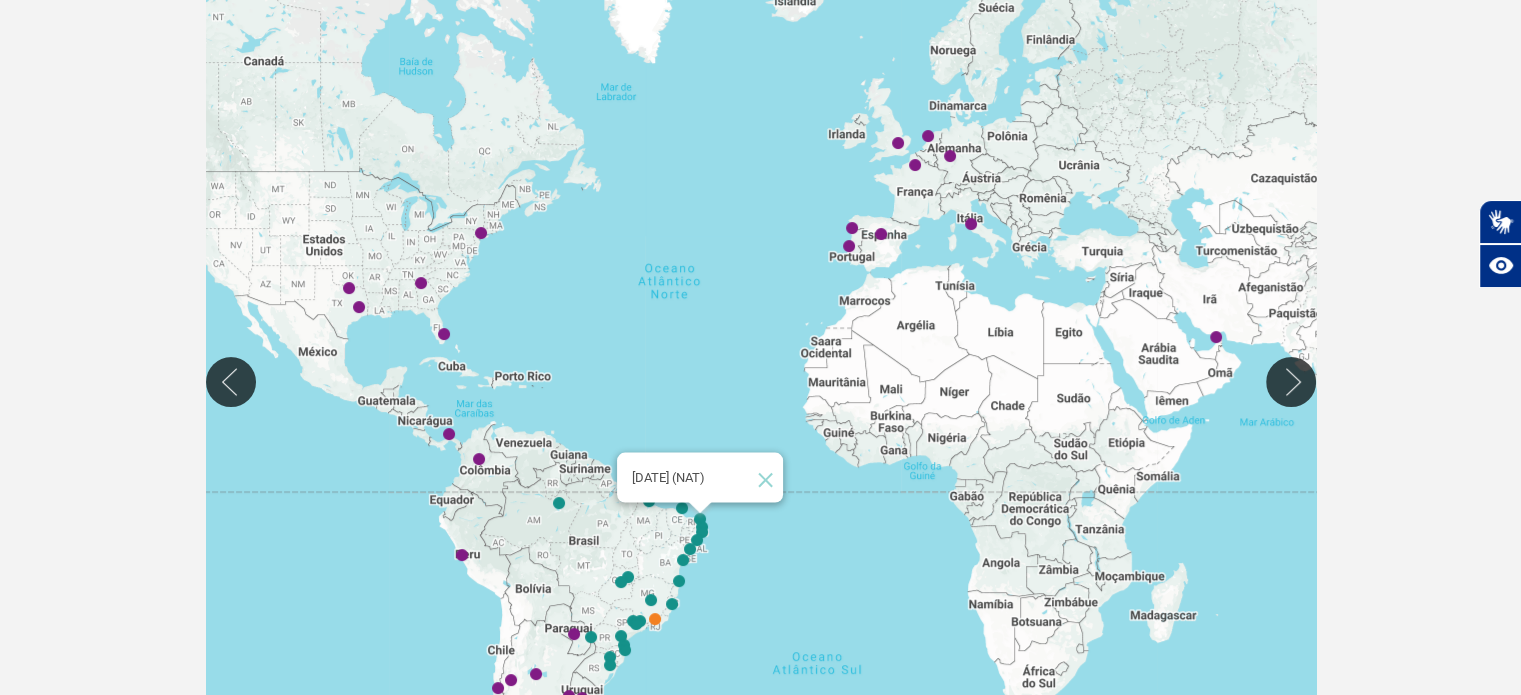 click 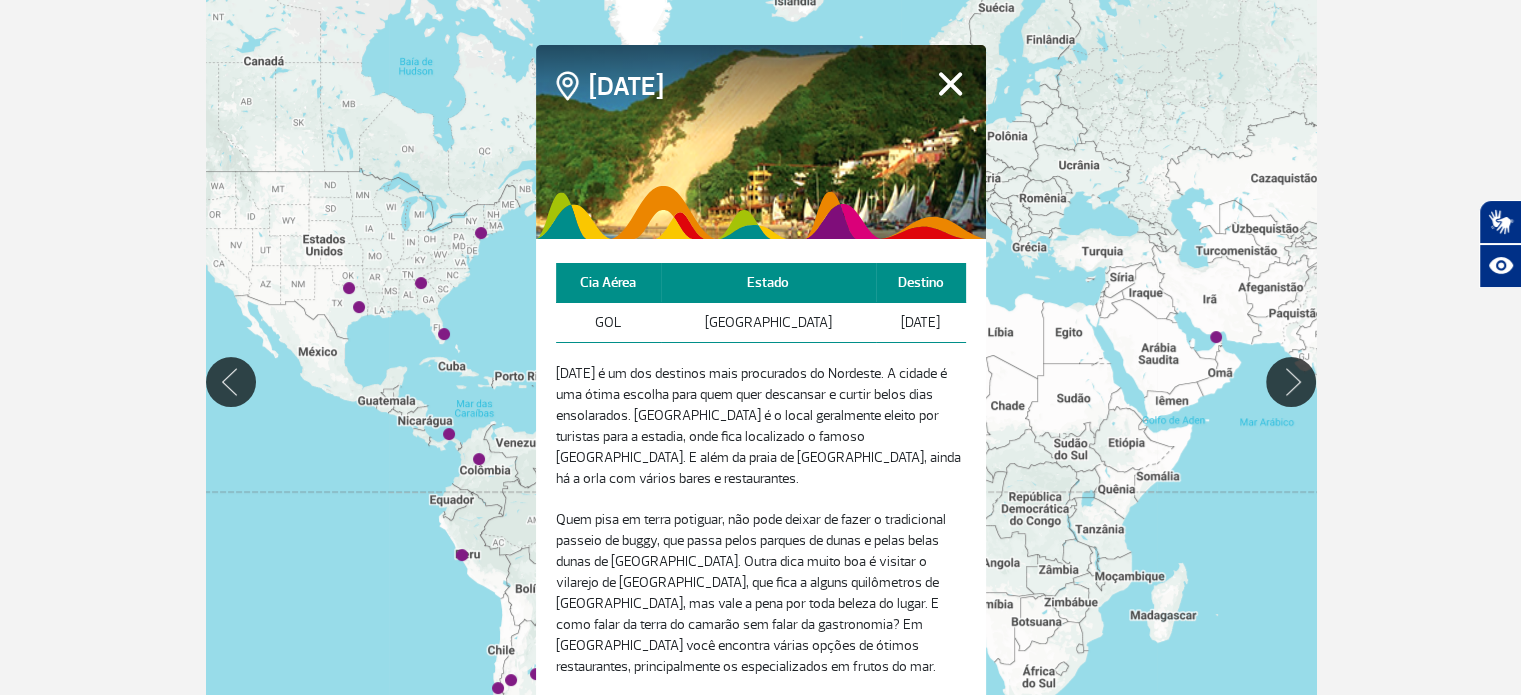 click on "Fechar" at bounding box center (950, 83) 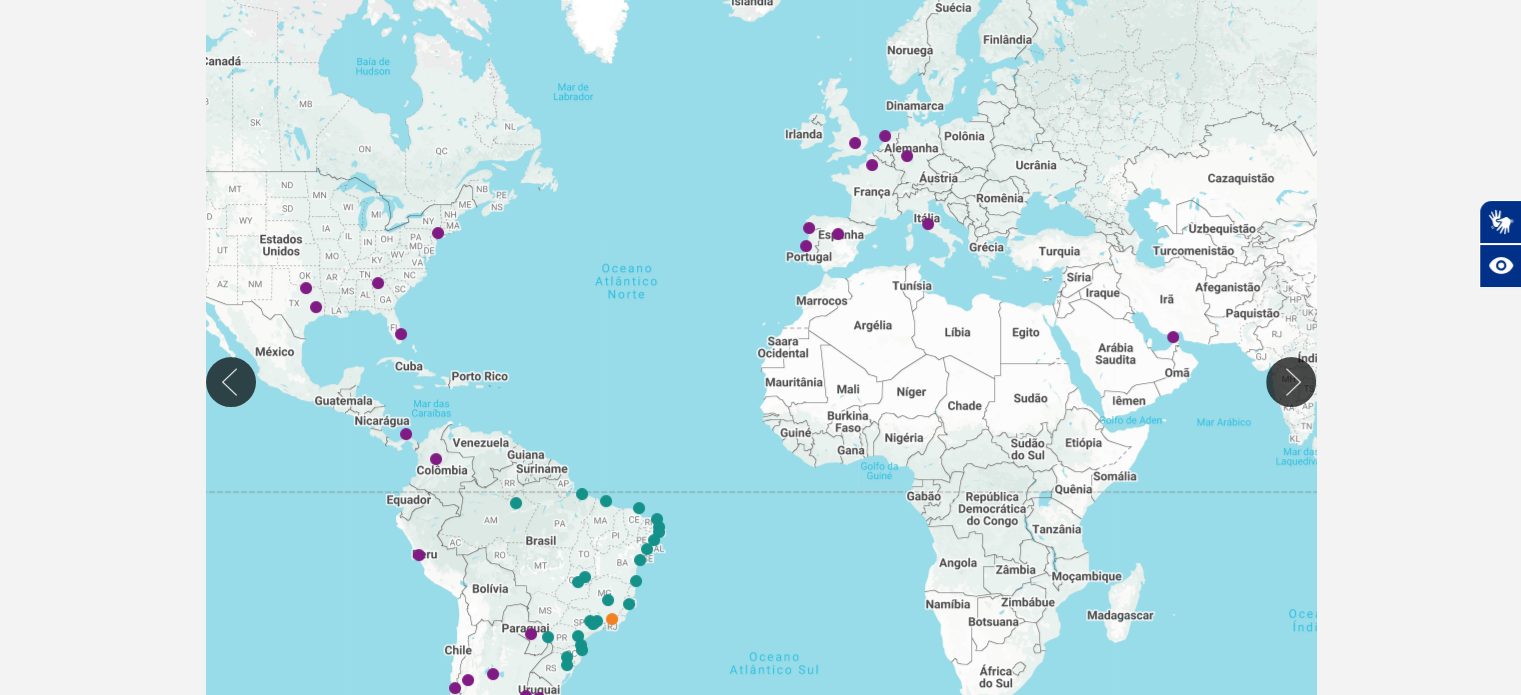 click on "Para iniciar o trajeto, pressione as teclas de seta." 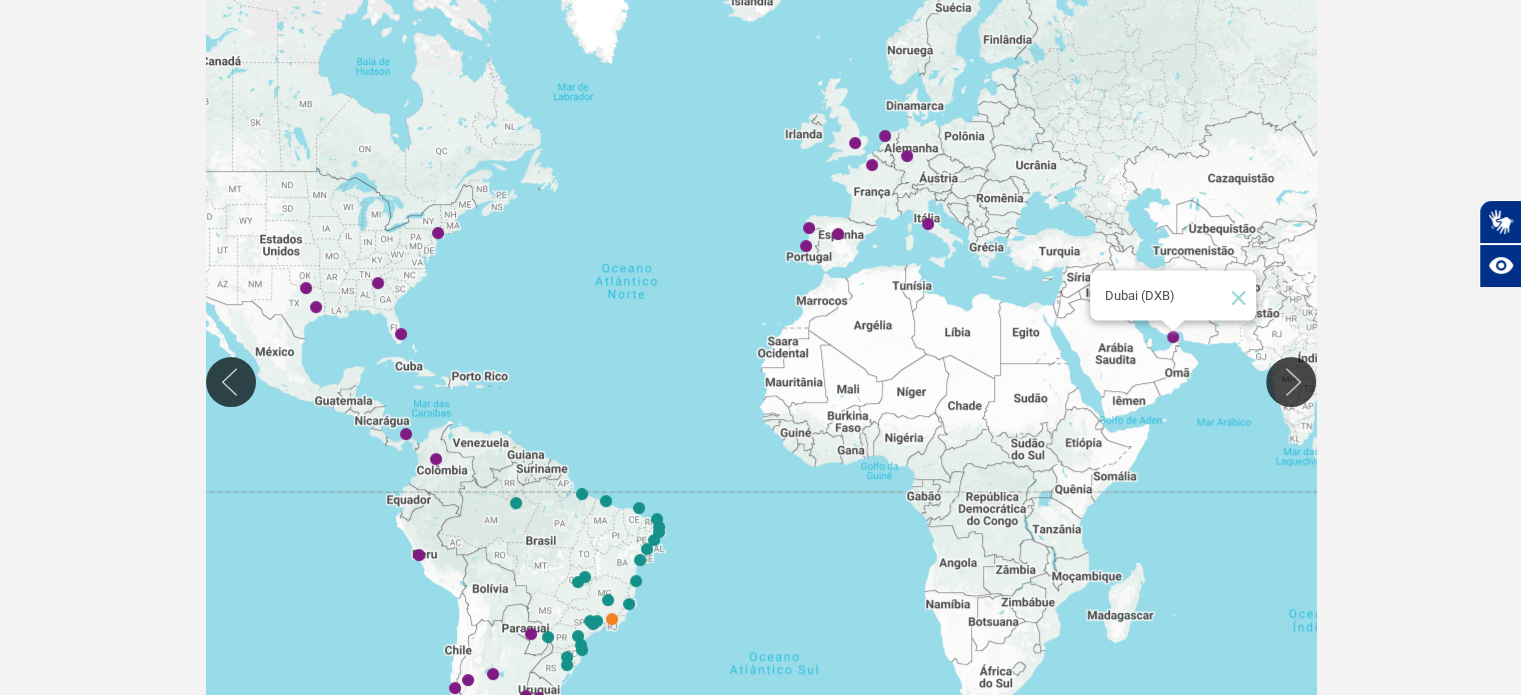 click 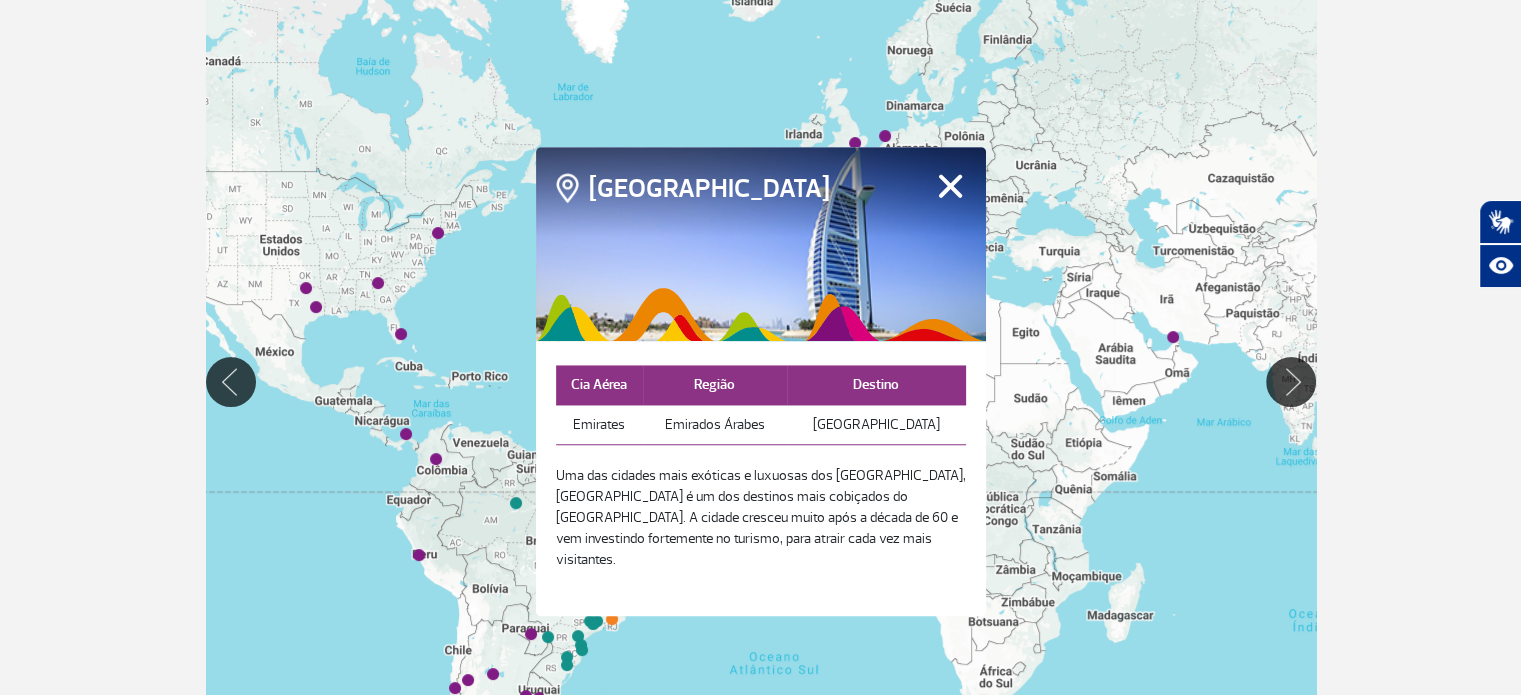 click on "Fechar" at bounding box center [950, 186] 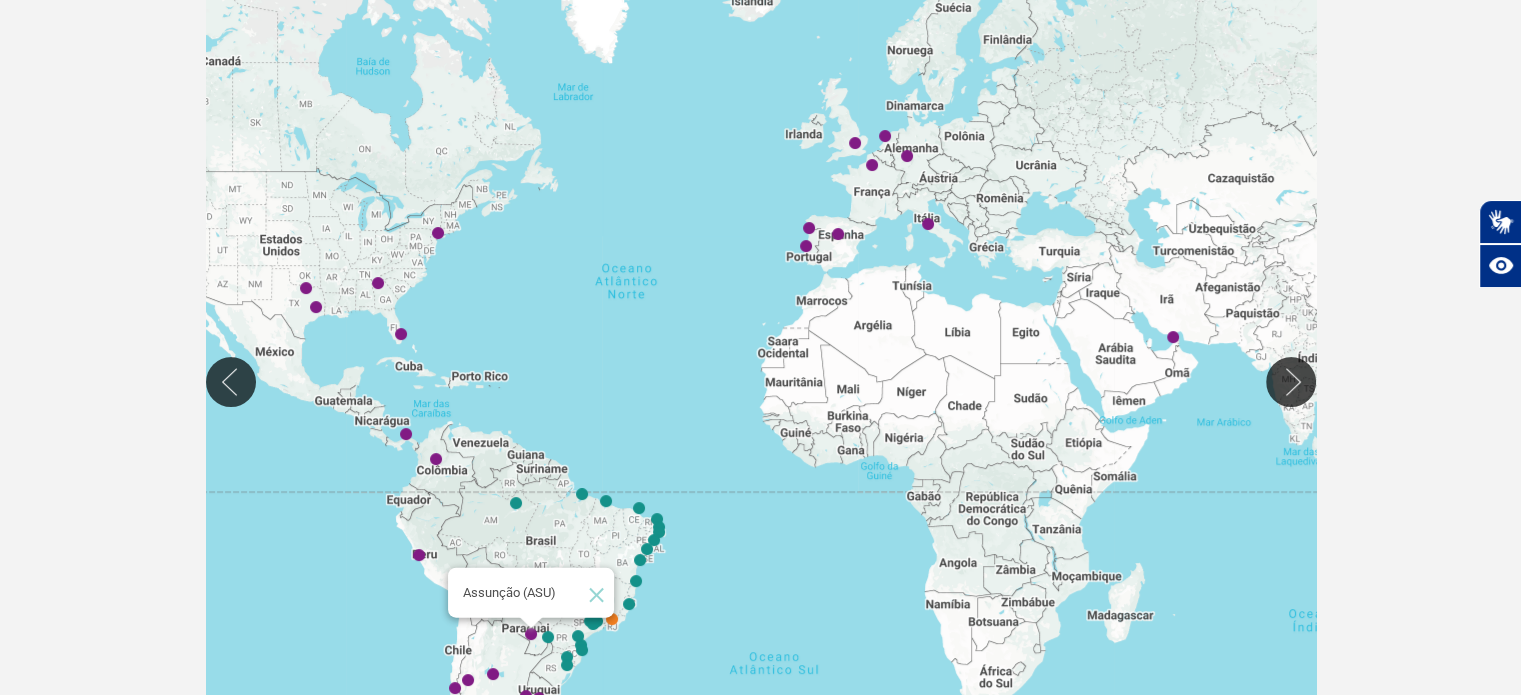 click 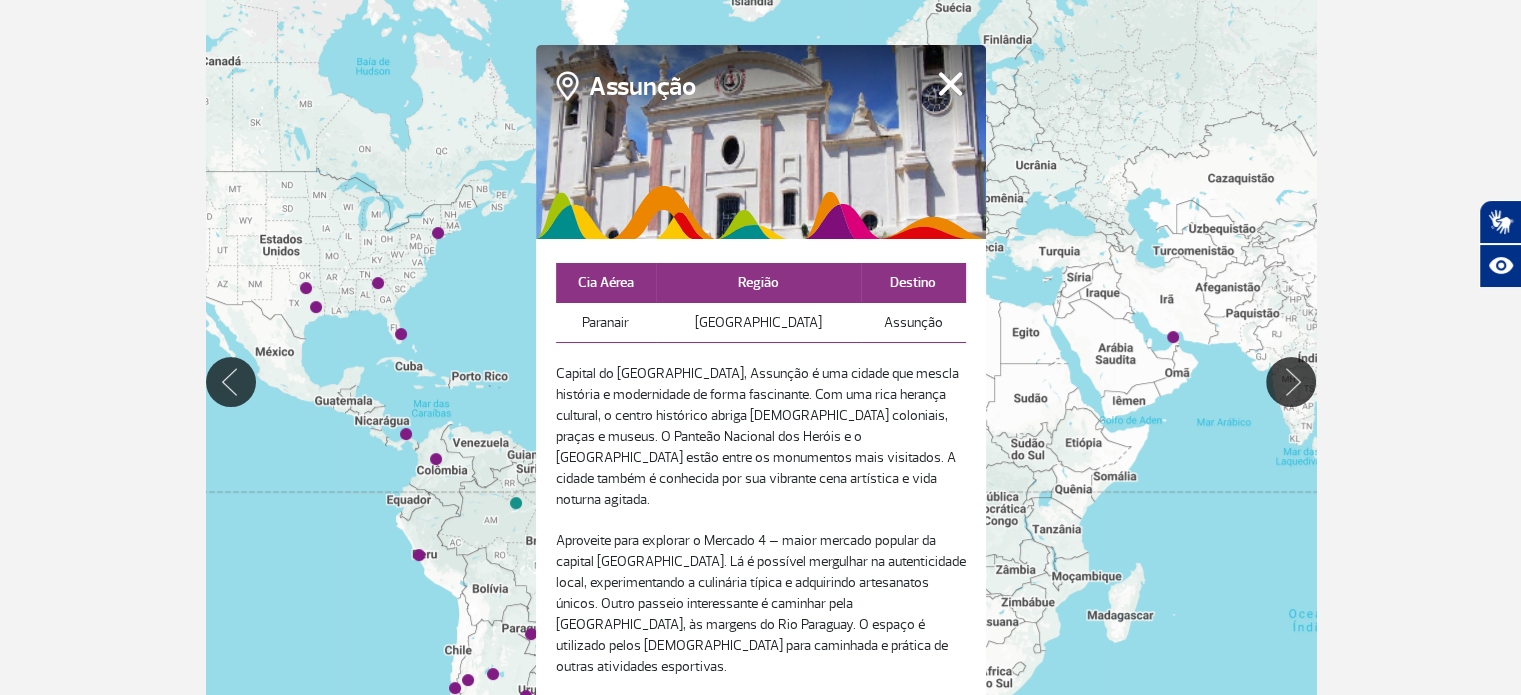 click on "Fechar" at bounding box center (950, 83) 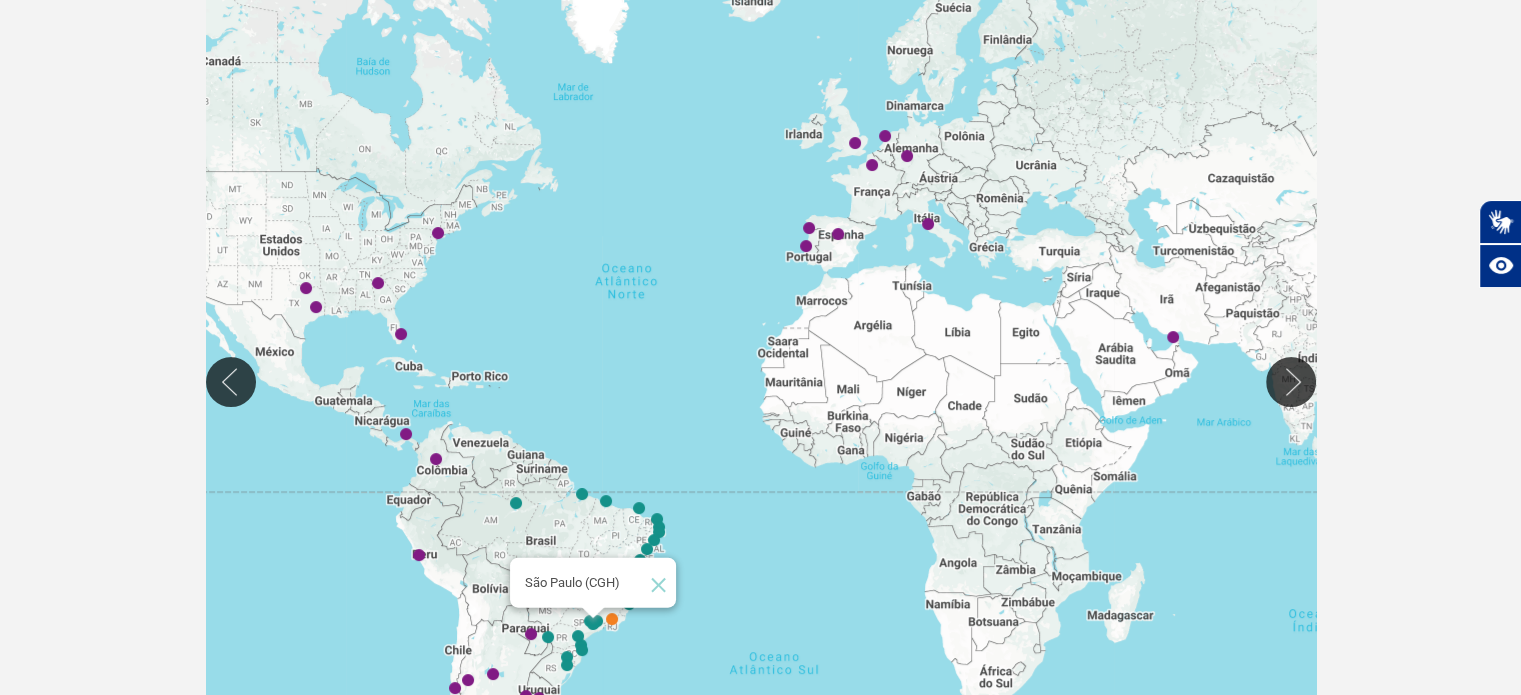 click 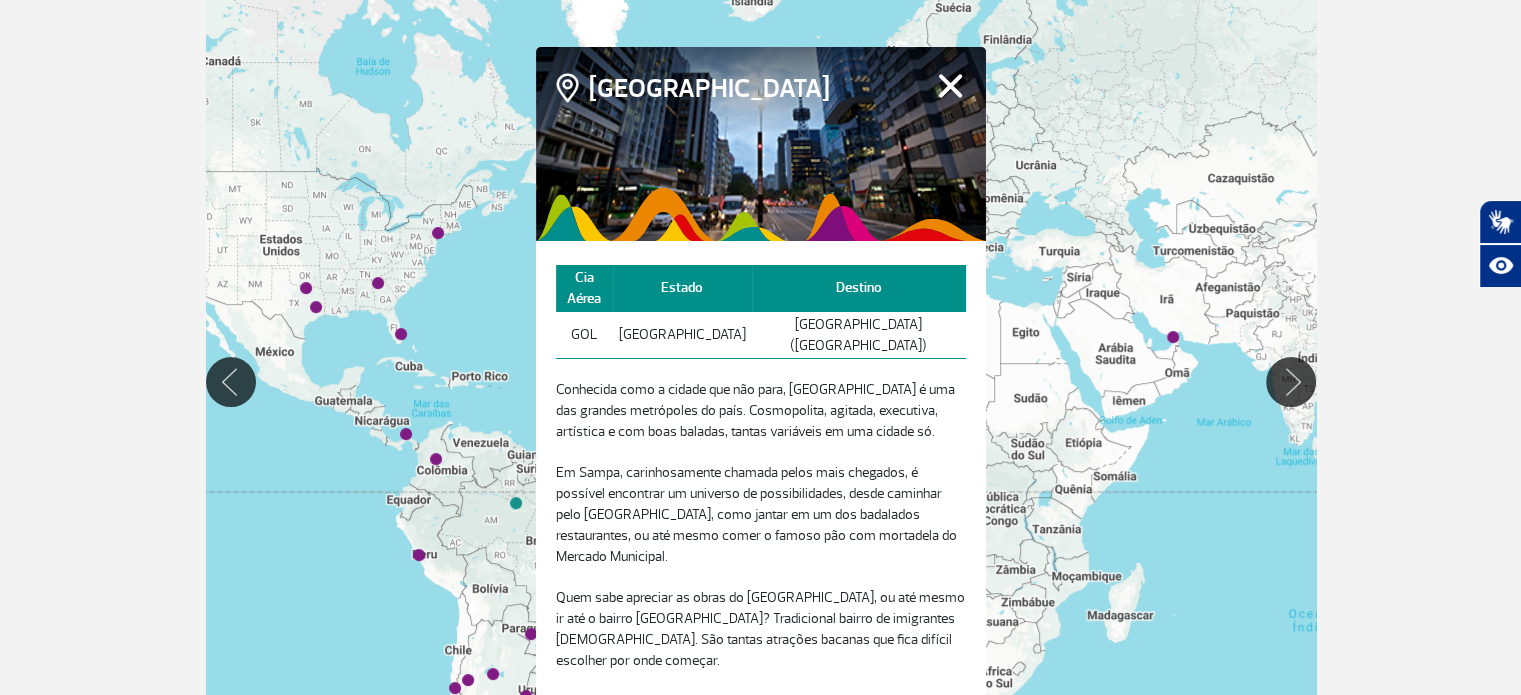 click on "Fechar" at bounding box center (950, 85) 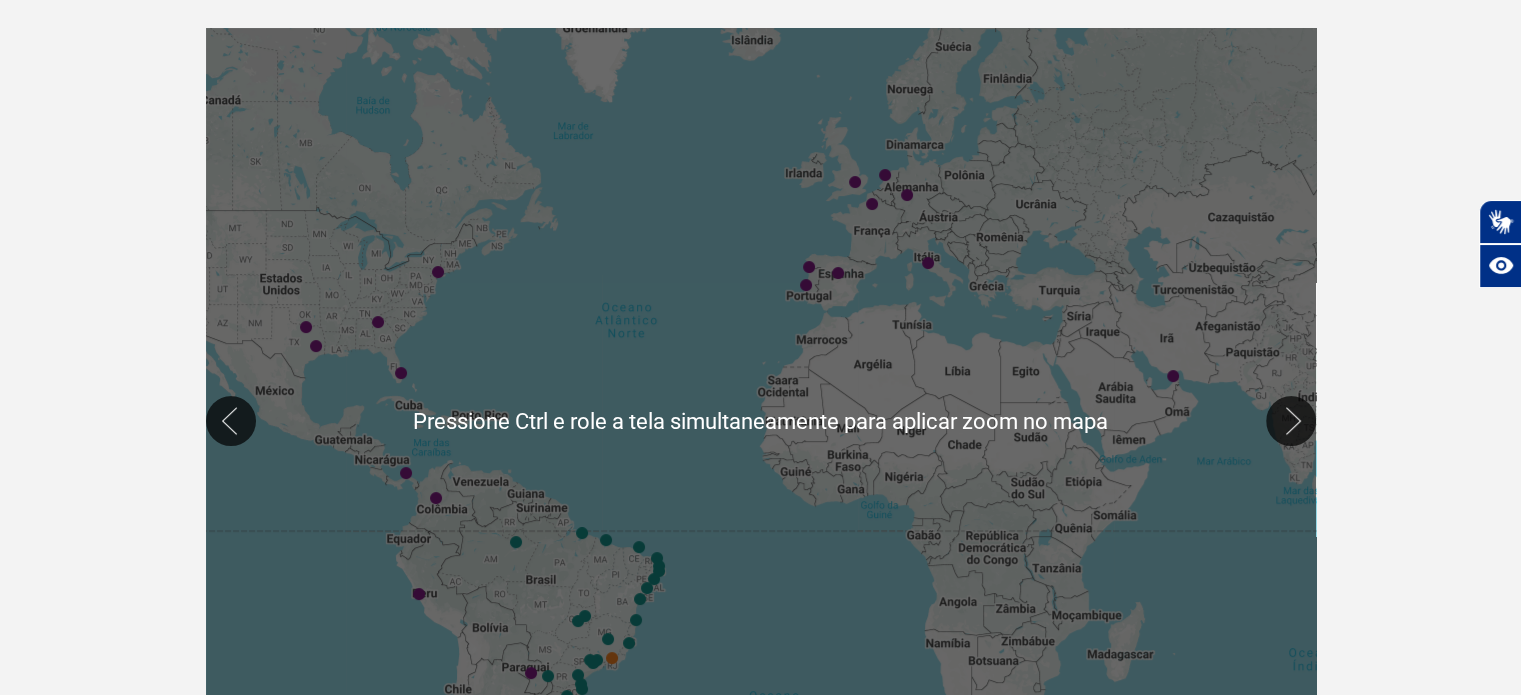 scroll, scrollTop: 400, scrollLeft: 0, axis: vertical 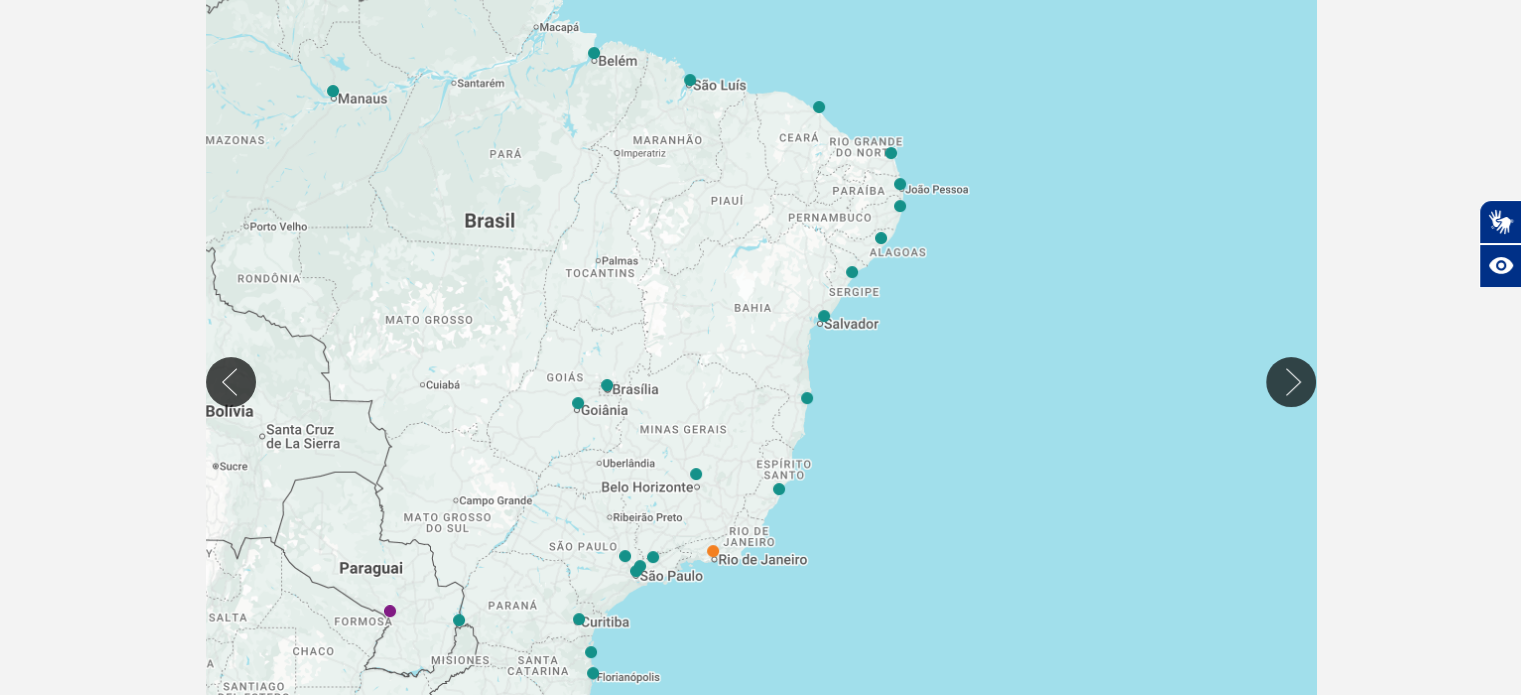 drag, startPoint x: 665, startPoint y: 610, endPoint x: 840, endPoint y: 435, distance: 247.48738 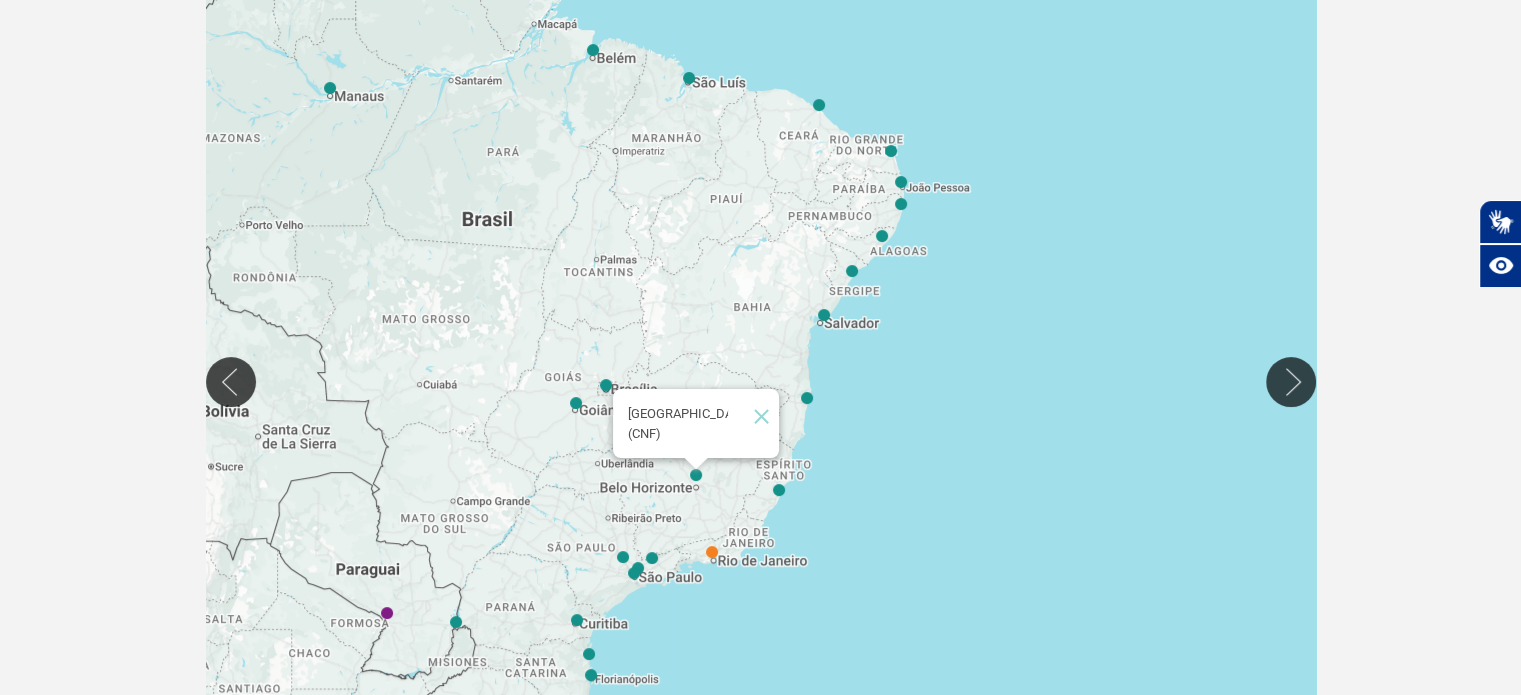 click 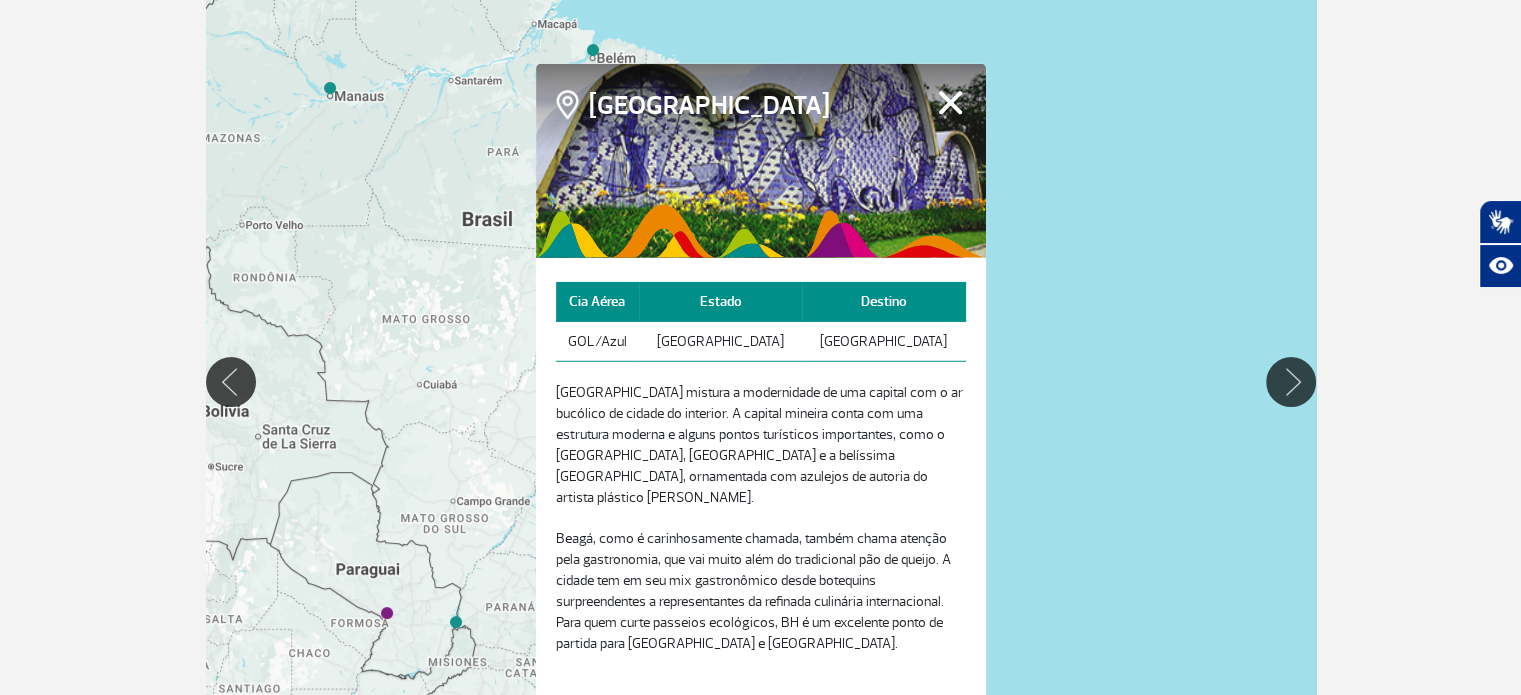 click on "Fechar" at bounding box center [950, 102] 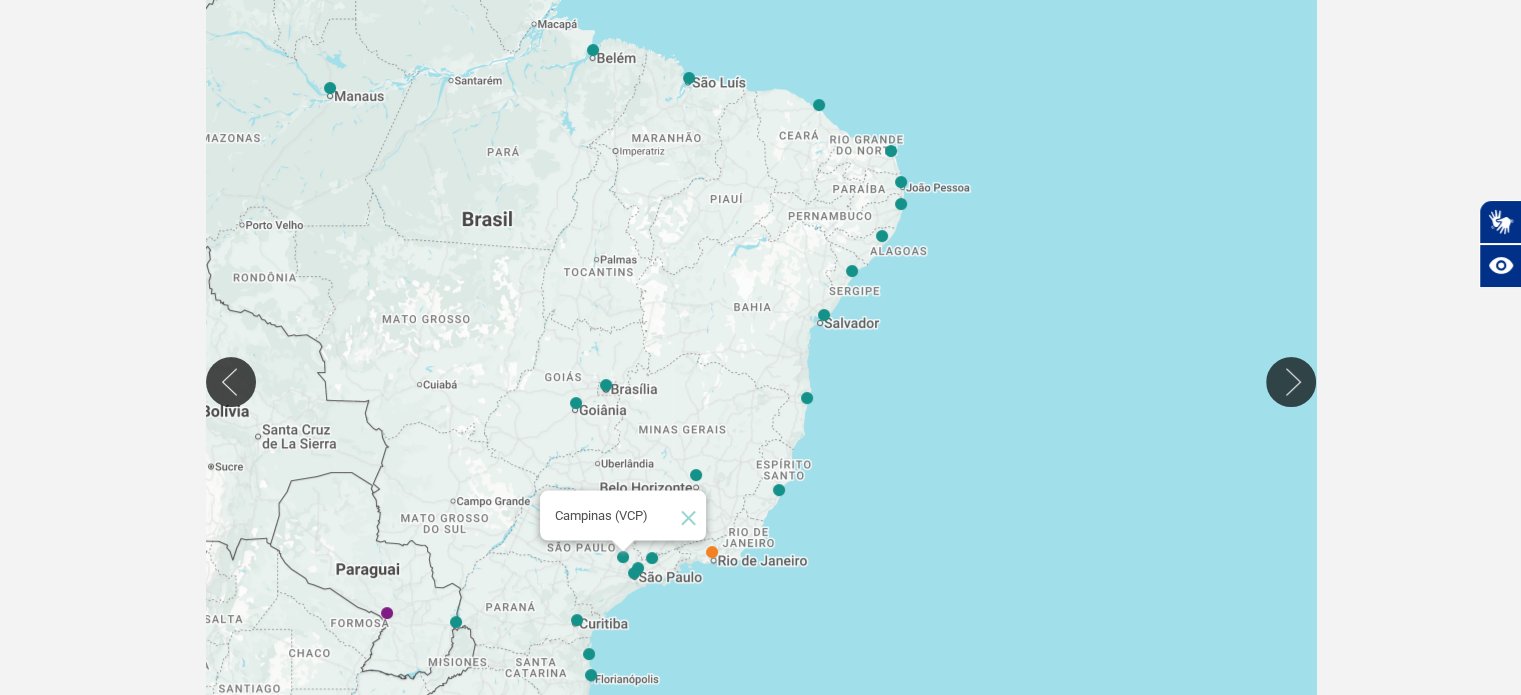 click 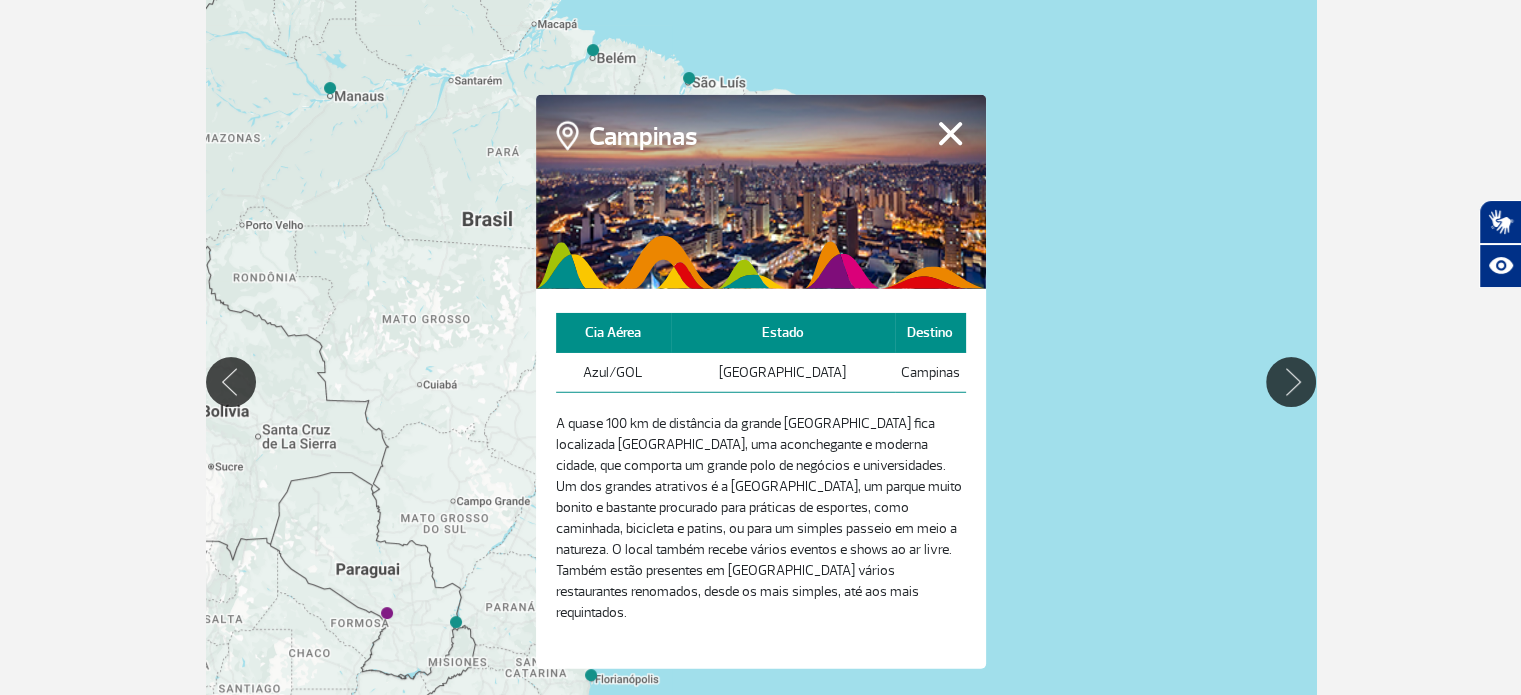click on "Fechar" at bounding box center [950, 133] 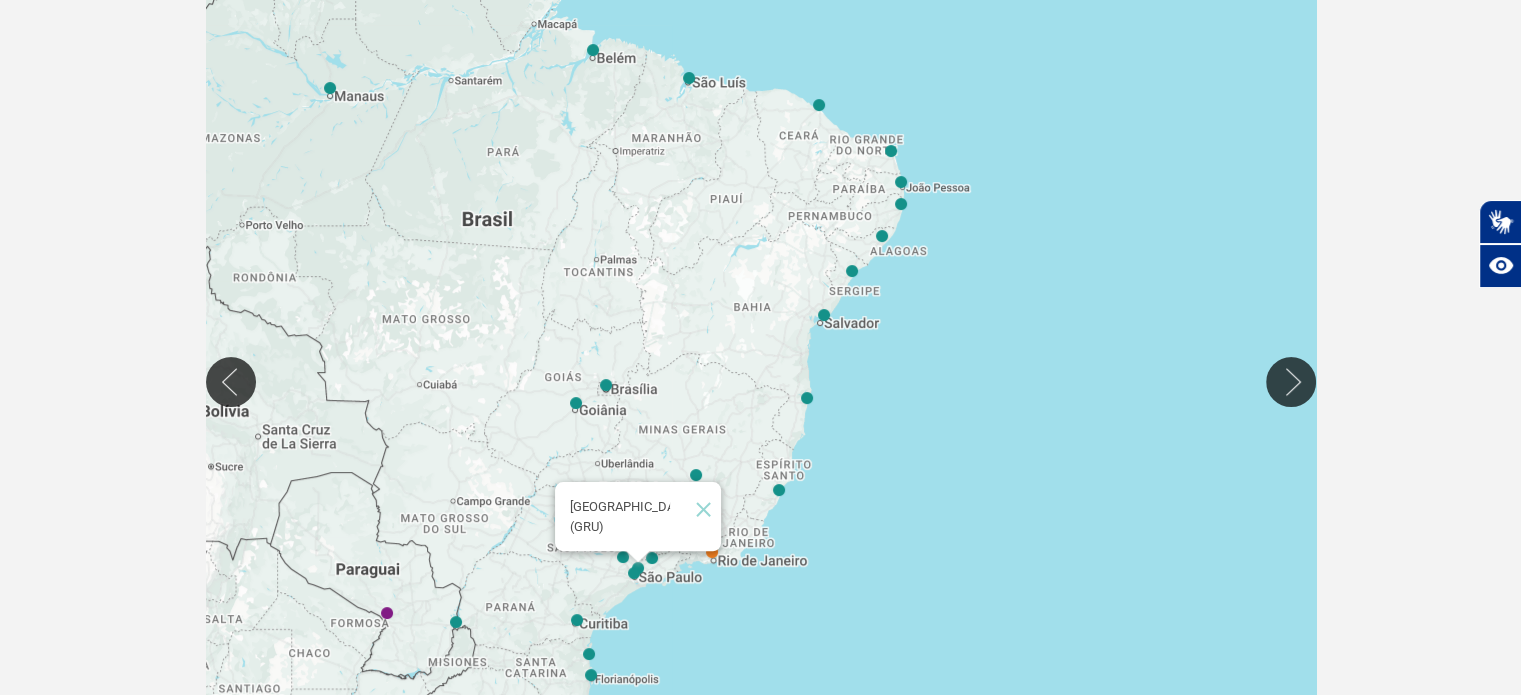 click 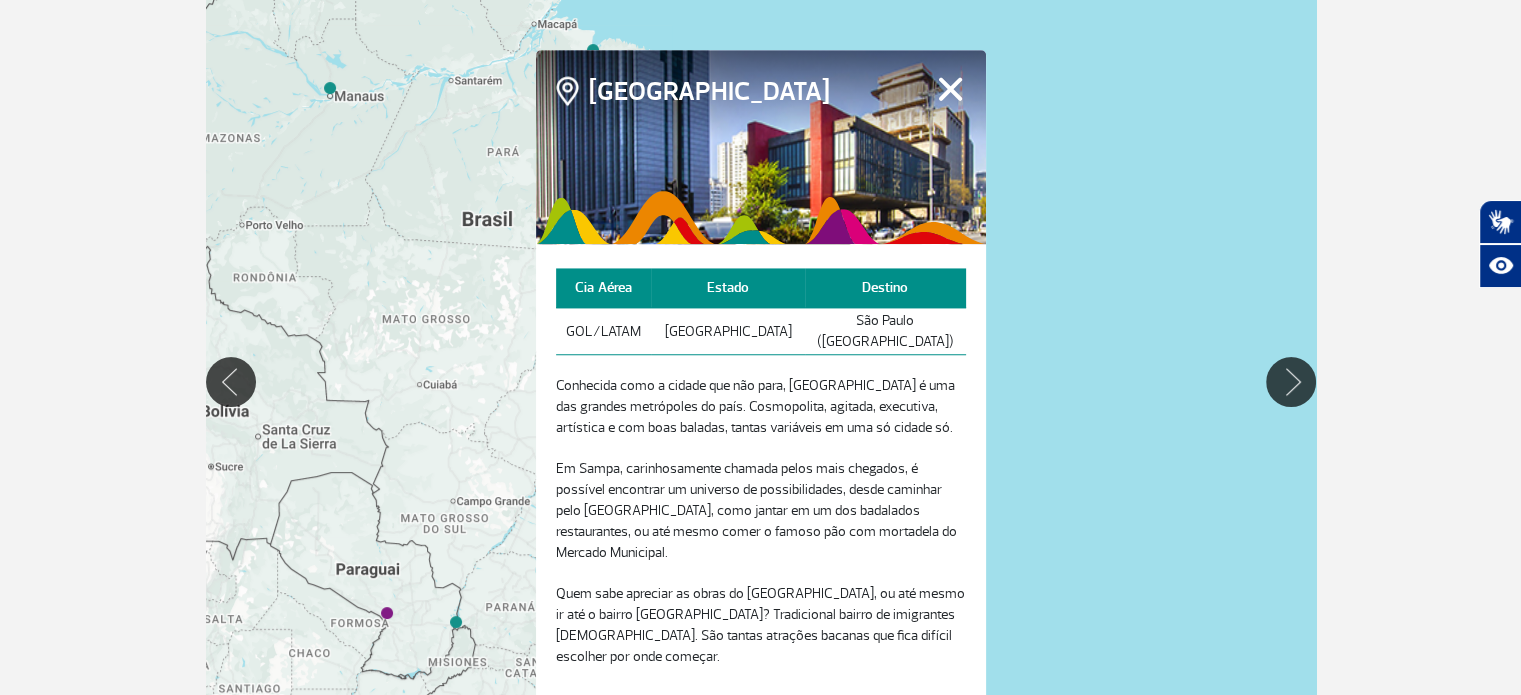 click on "Fechar" at bounding box center (950, 89) 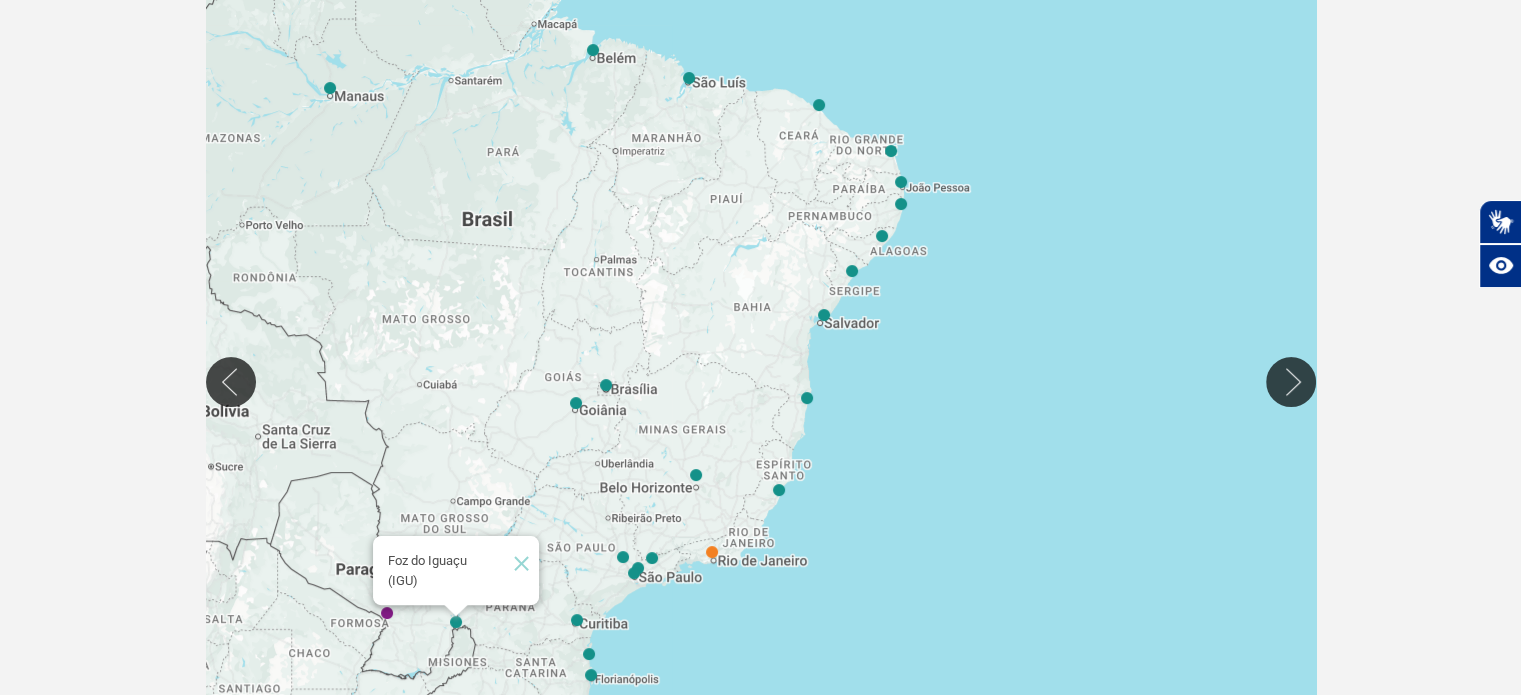click 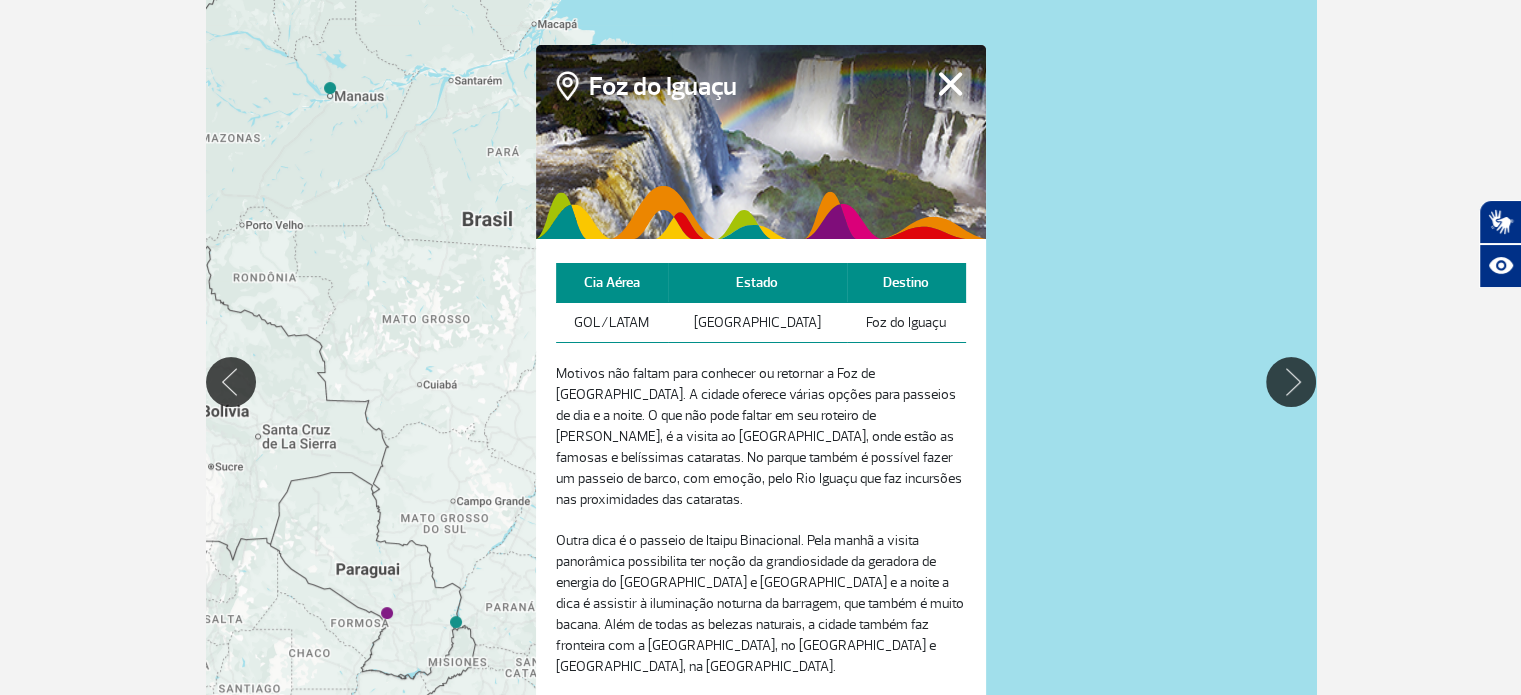 click on "Fechar" at bounding box center (950, 83) 